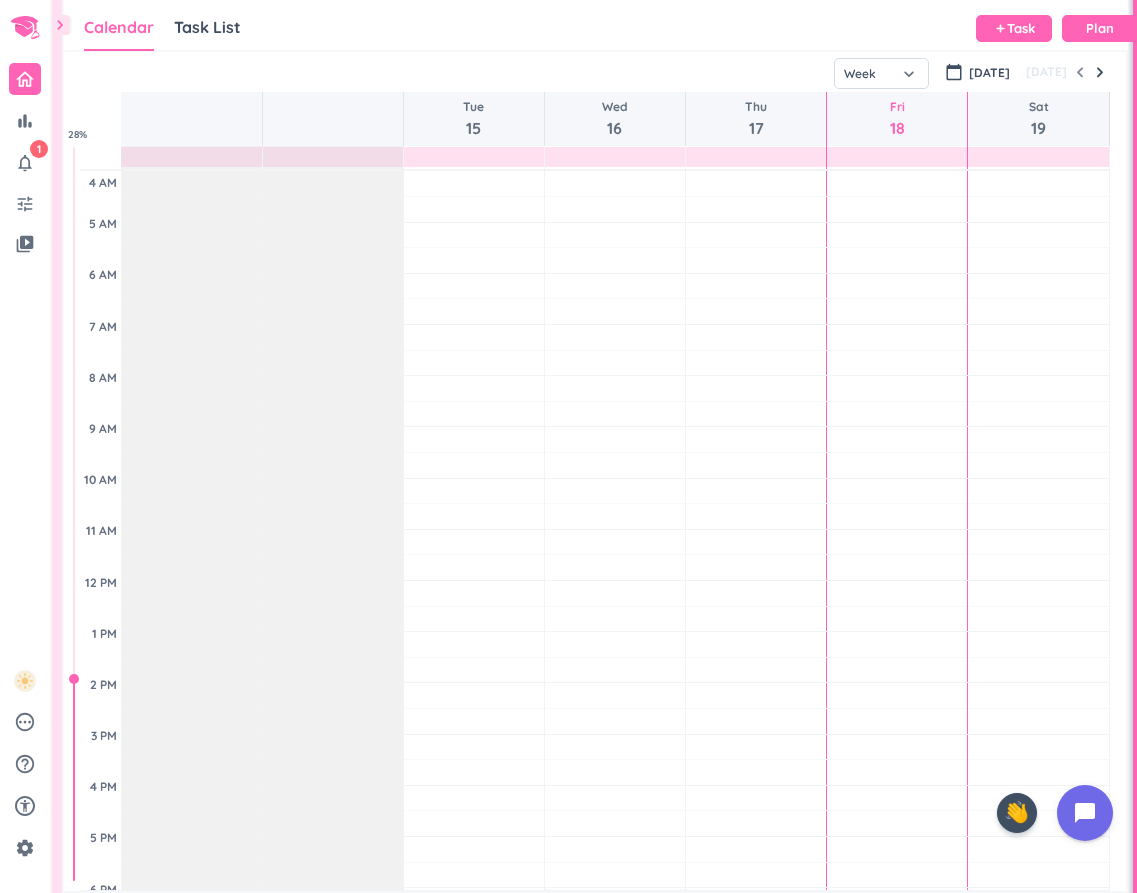 scroll, scrollTop: 0, scrollLeft: 0, axis: both 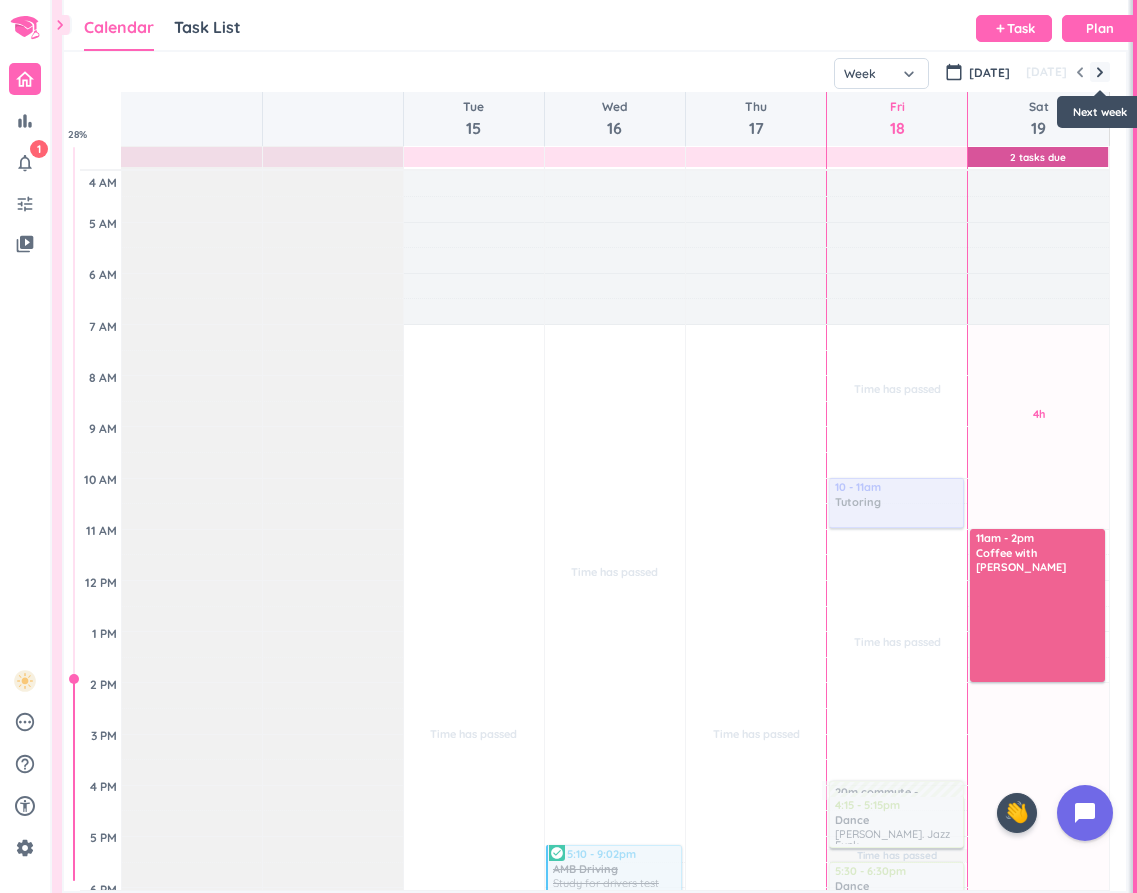 click at bounding box center (1100, 72) 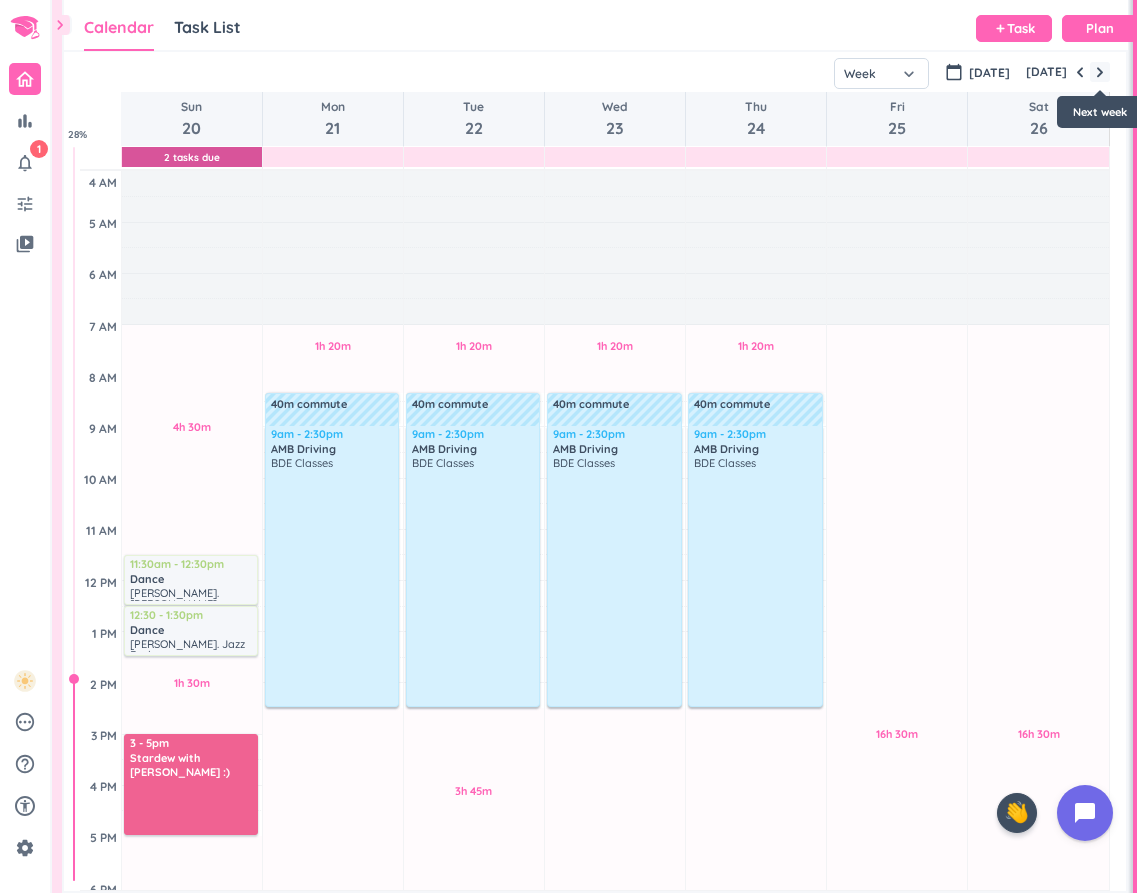 click at bounding box center [1100, 72] 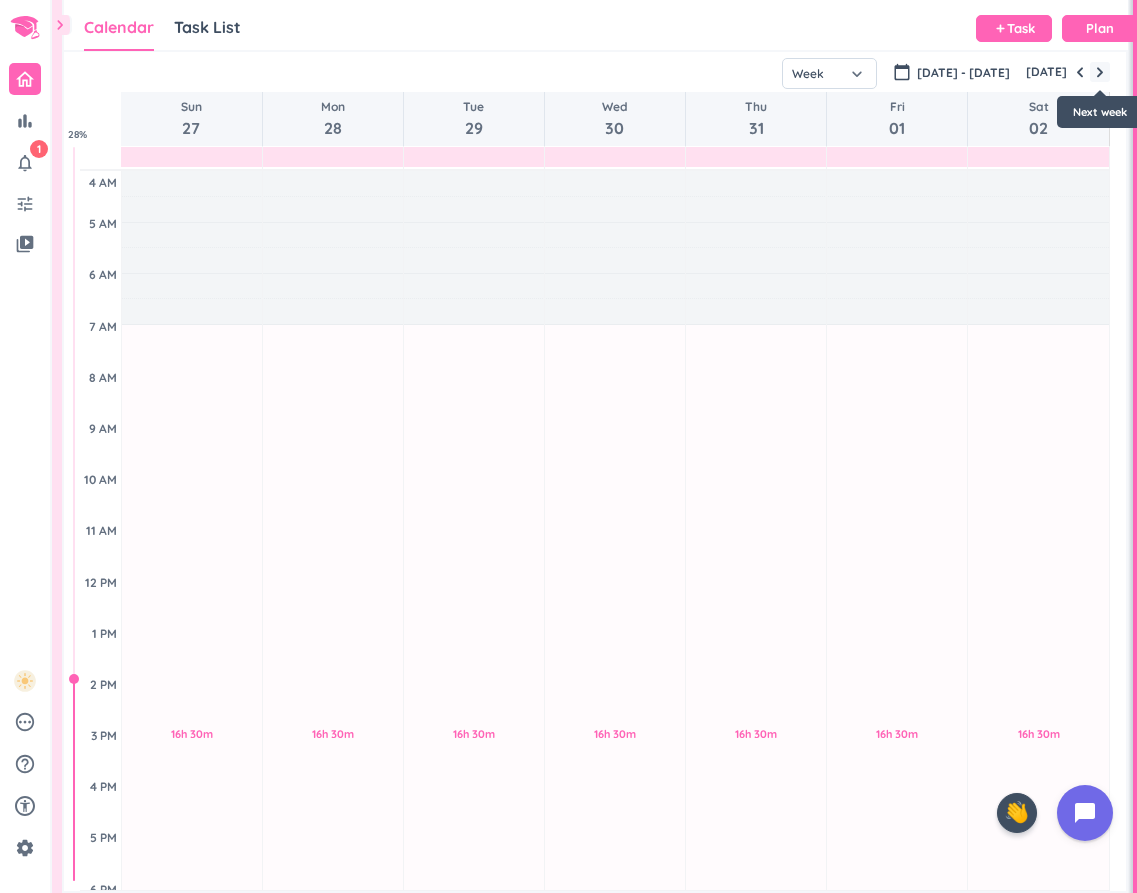 click at bounding box center [1100, 72] 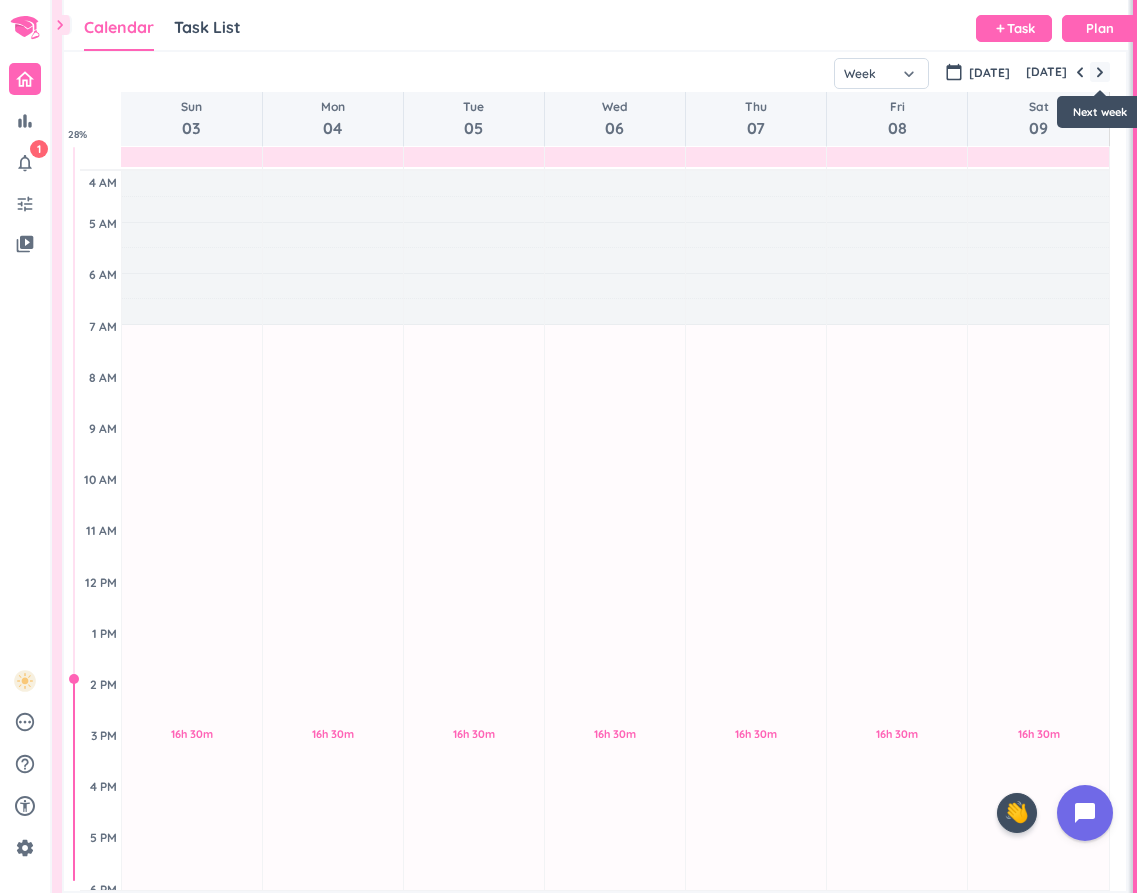 click at bounding box center [1100, 72] 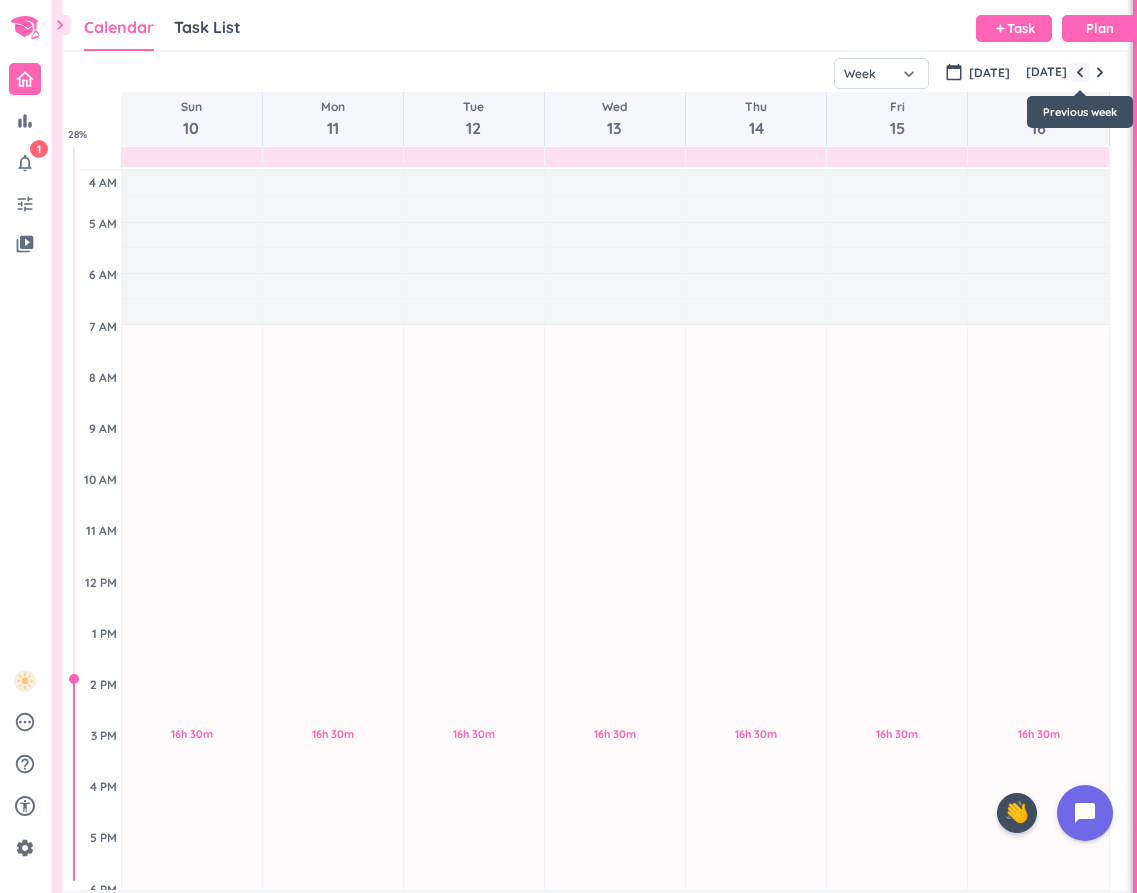 click at bounding box center (1080, 72) 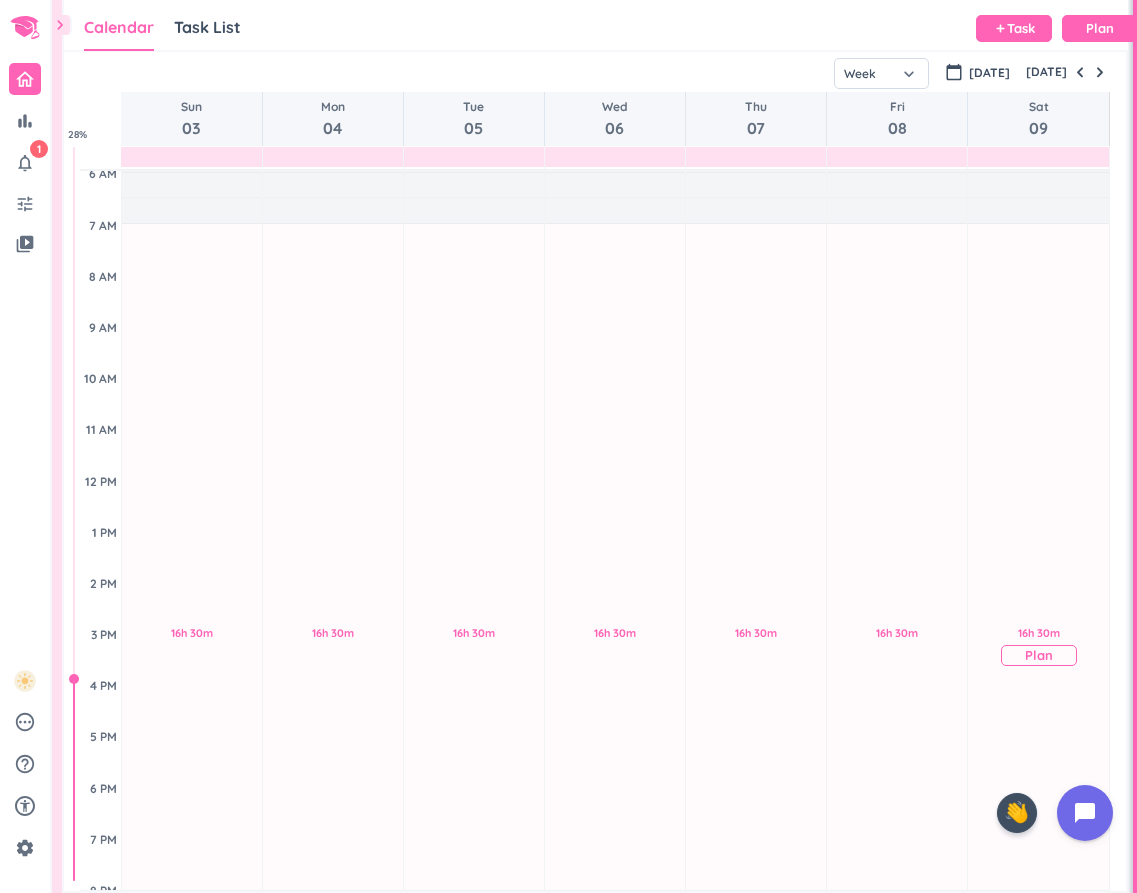 scroll, scrollTop: 105, scrollLeft: 0, axis: vertical 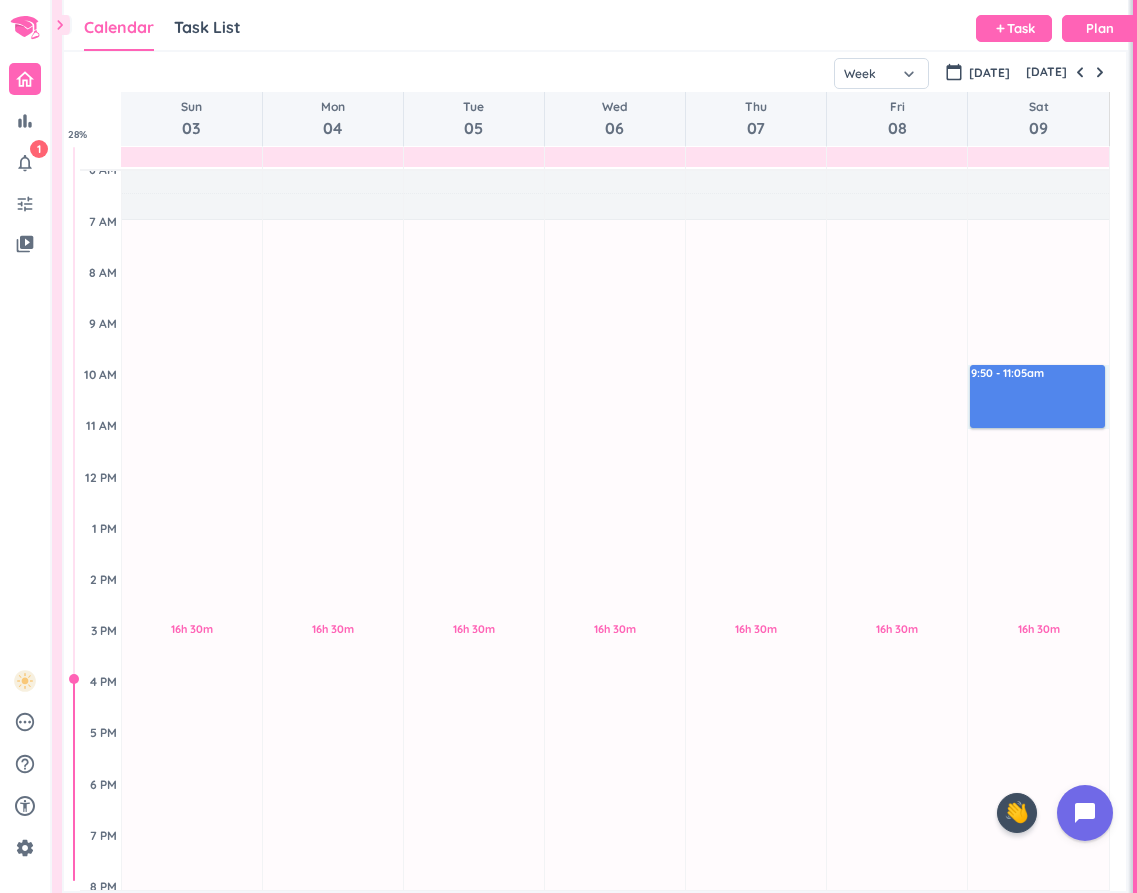 drag, startPoint x: 1013, startPoint y: 366, endPoint x: 1013, endPoint y: 428, distance: 62 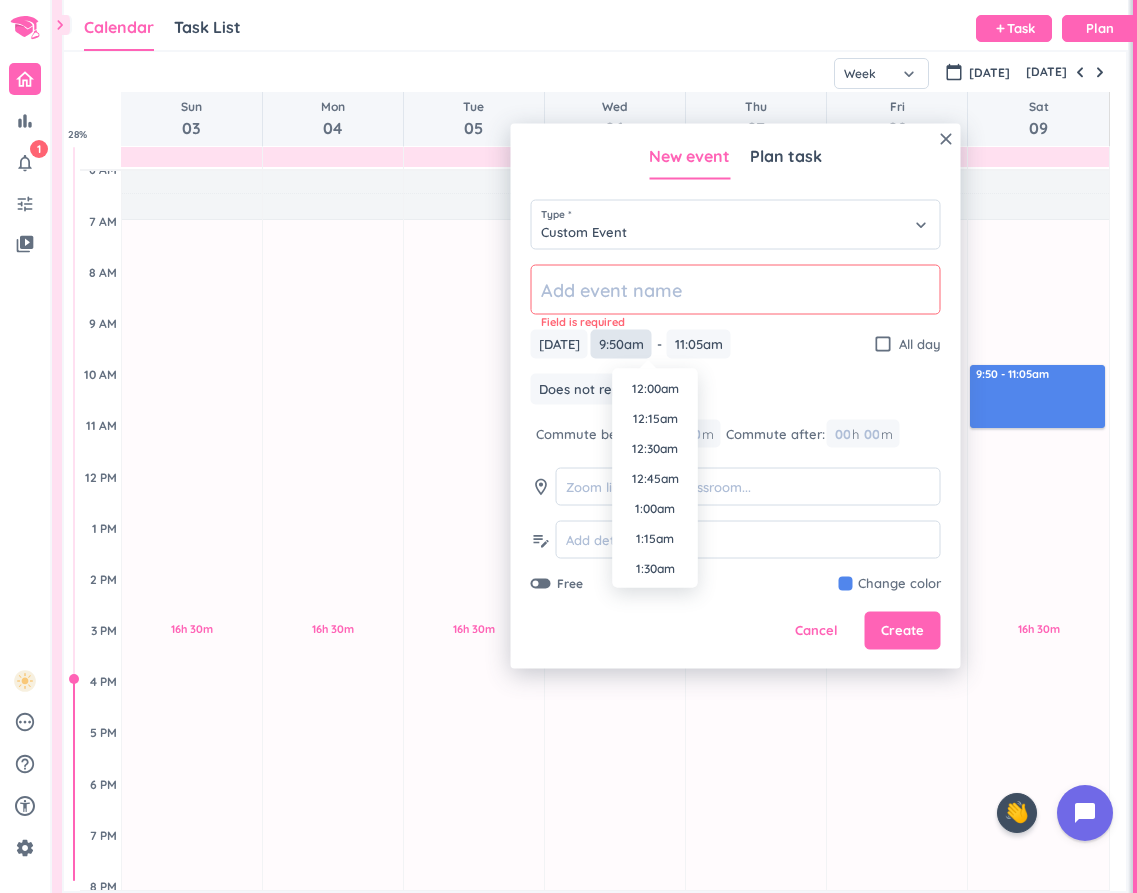 click on "9:50am" at bounding box center [621, 344] 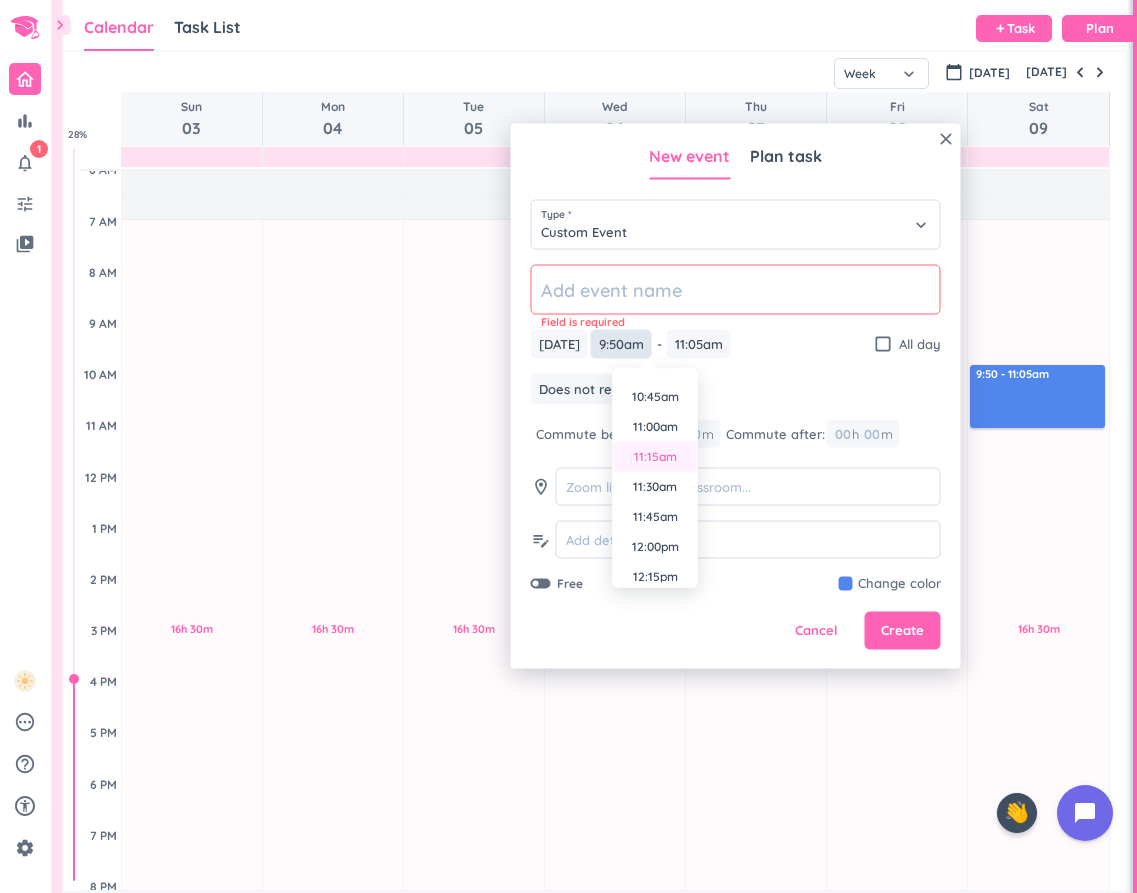 scroll, scrollTop: 1286, scrollLeft: 0, axis: vertical 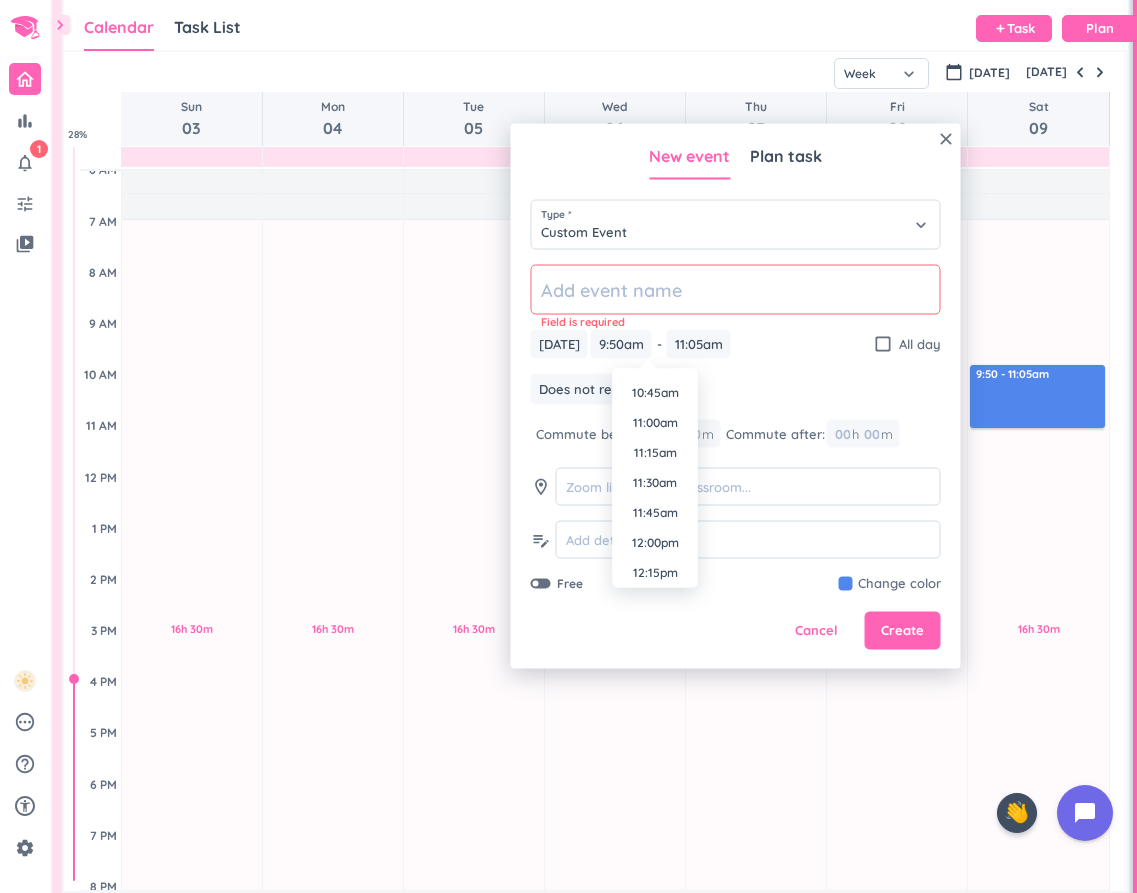 click on "11:30am" at bounding box center (655, 483) 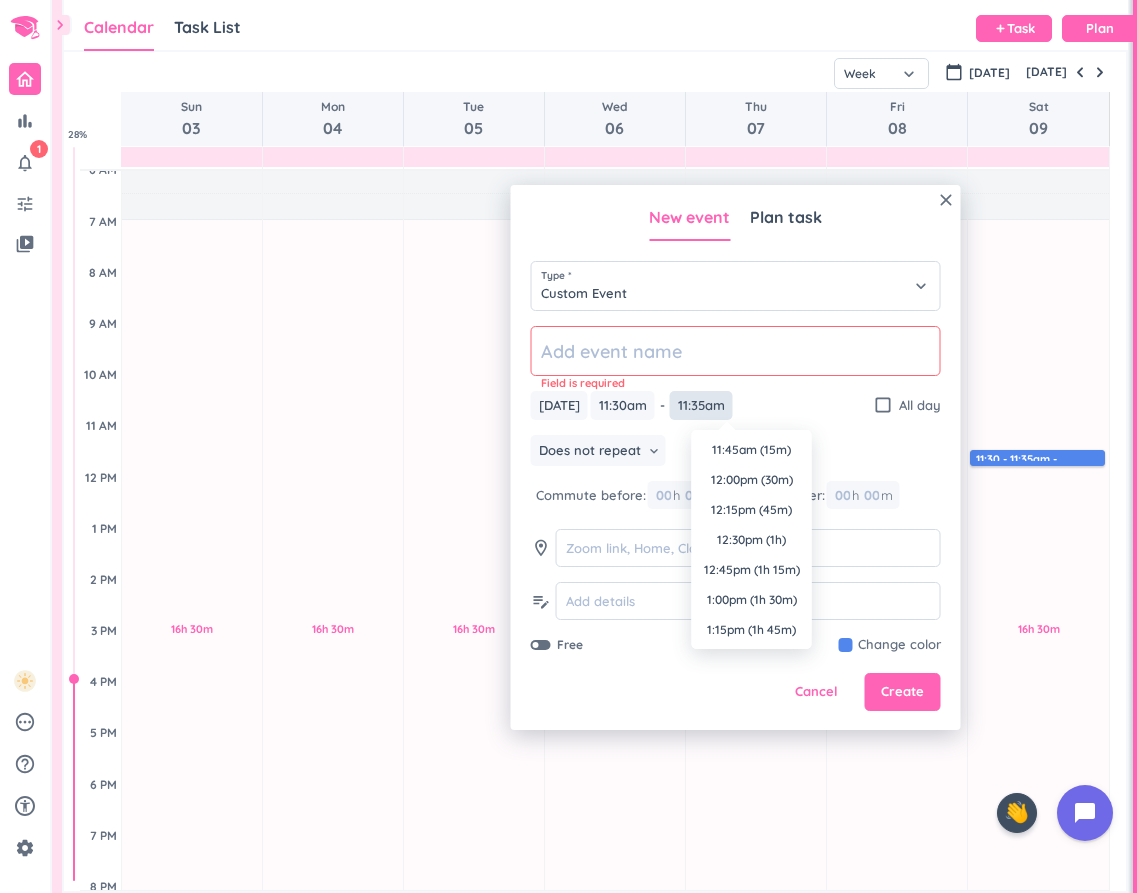 click on "11:35am" at bounding box center [701, 405] 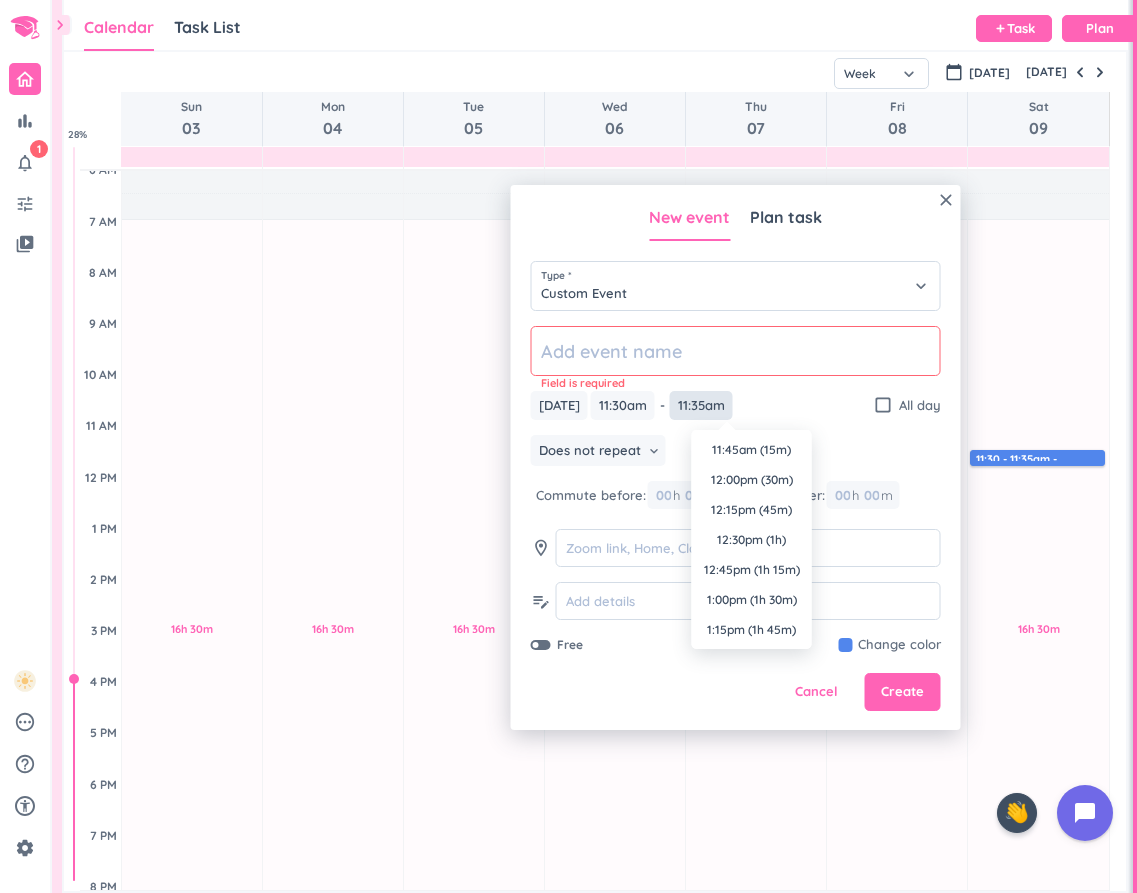 scroll, scrollTop: 57, scrollLeft: 0, axis: vertical 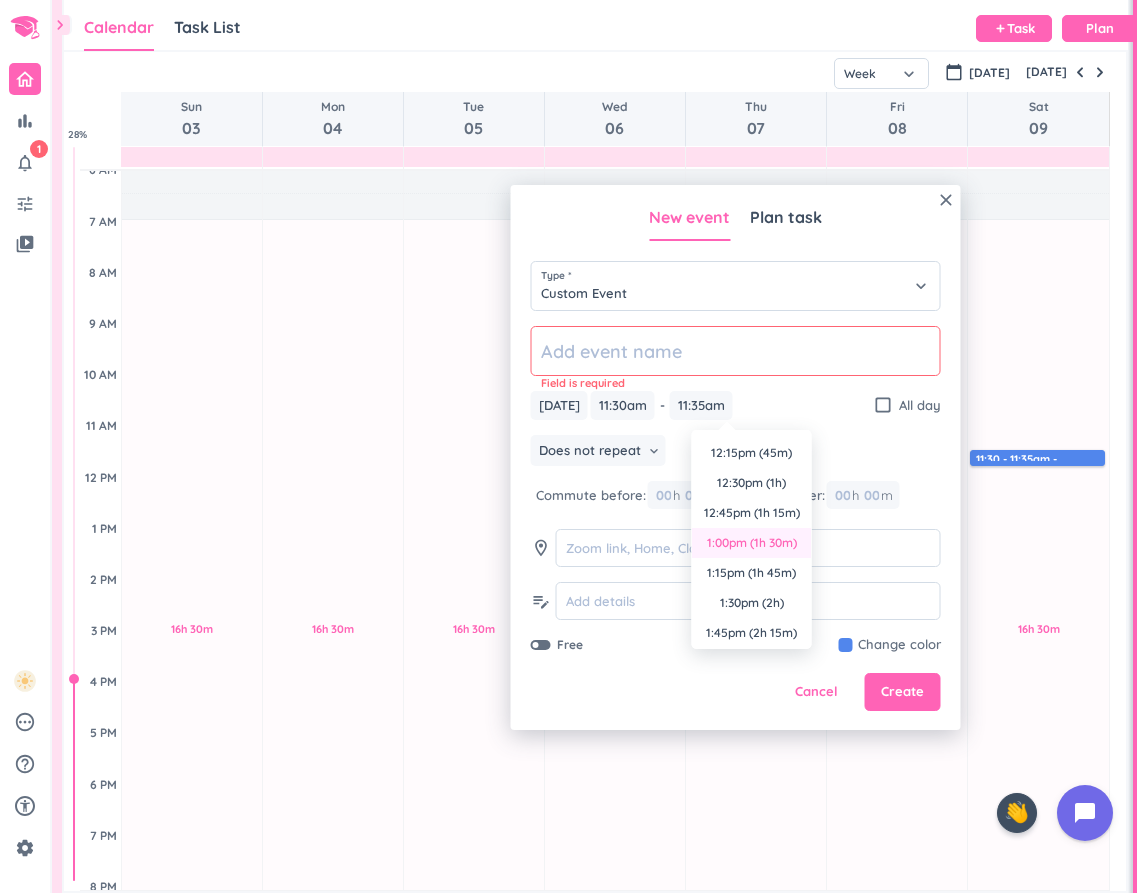 click on "1:00pm (1h 30m)" at bounding box center [752, 543] 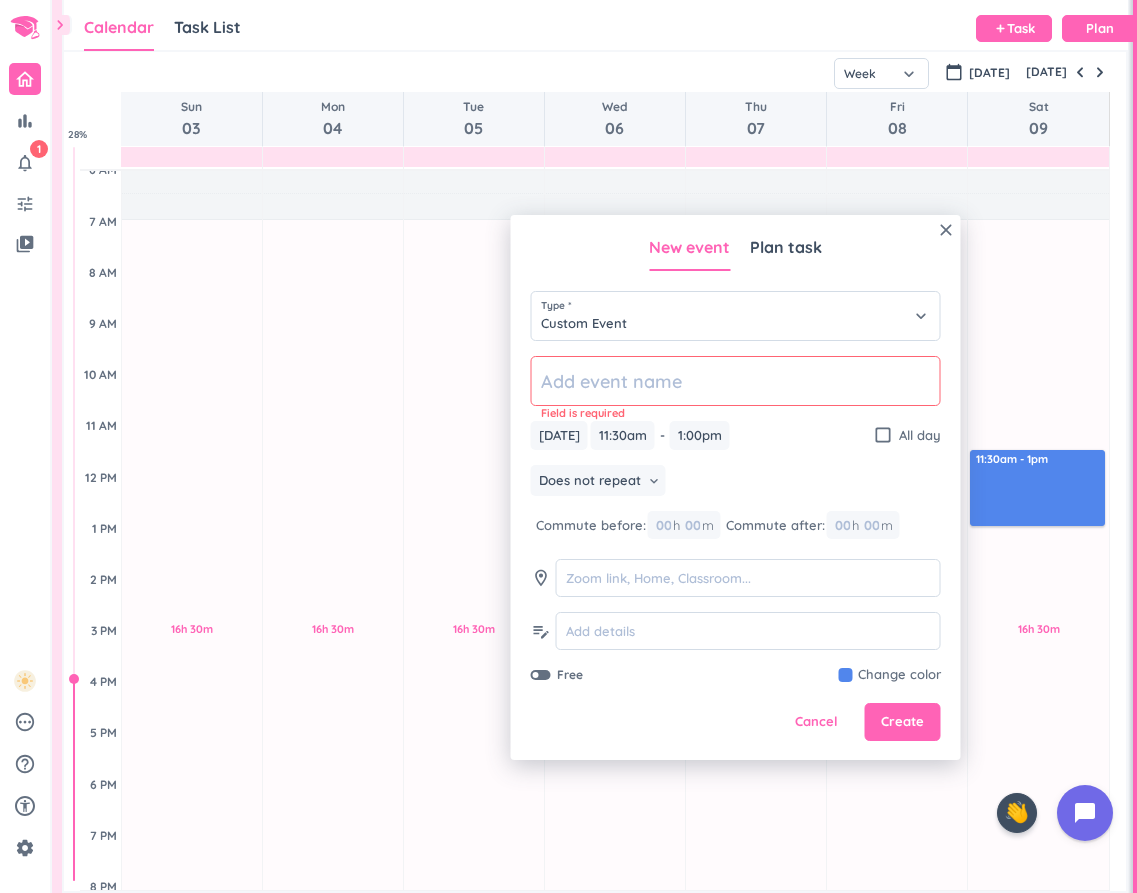 click 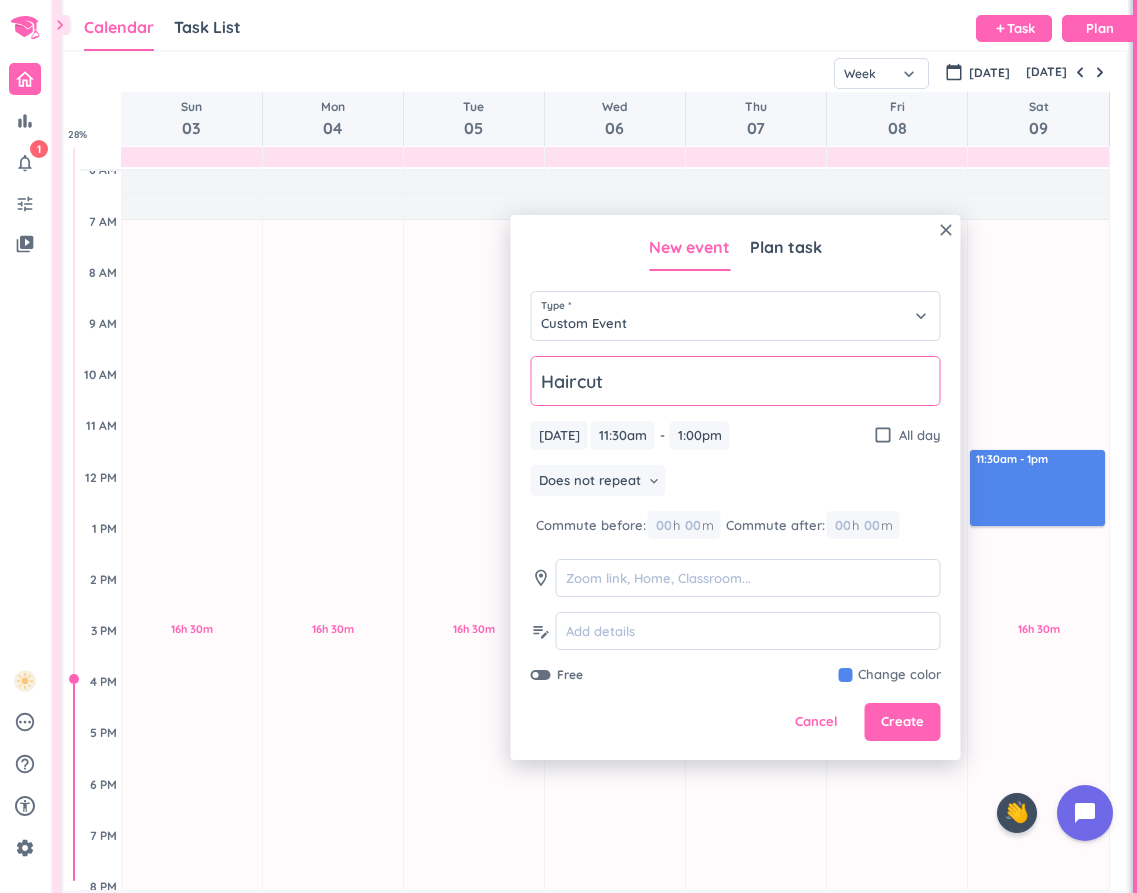 type on "Haircut" 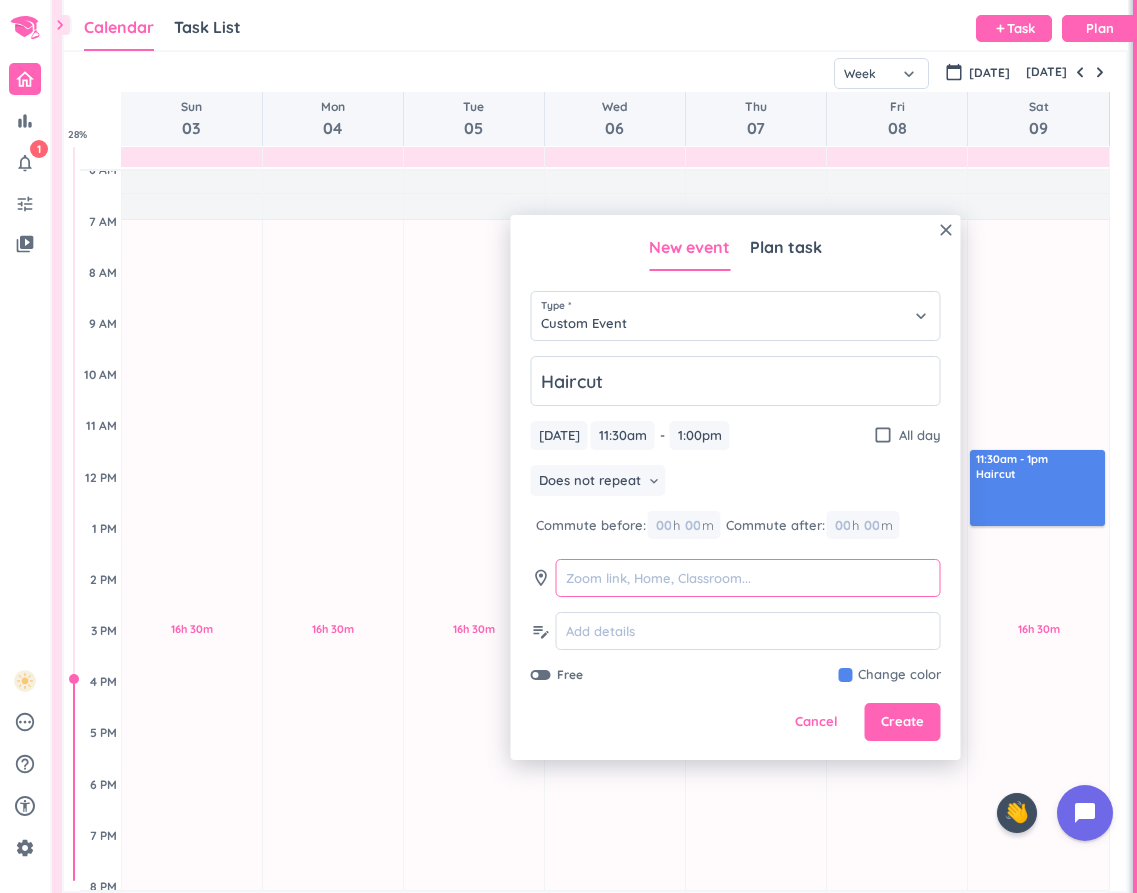 click at bounding box center [748, 578] 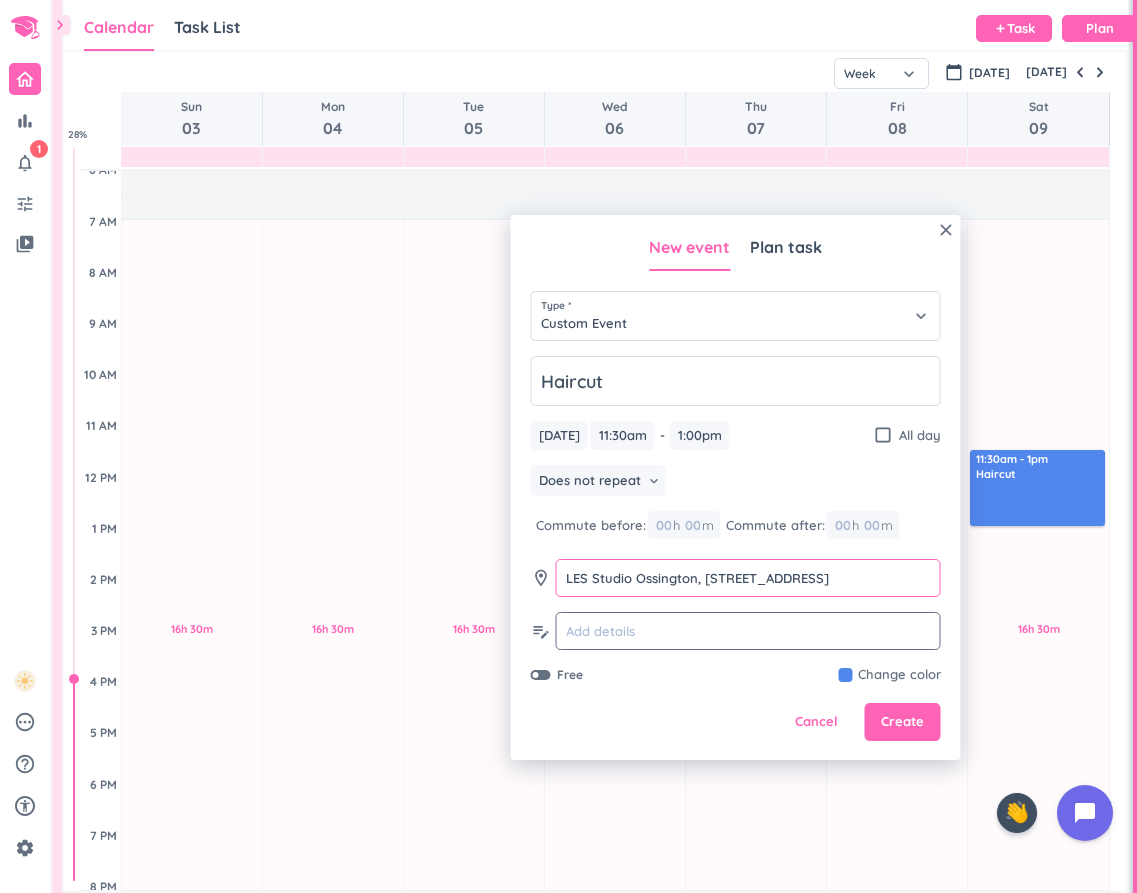 type on "LES Studio Ossington, [STREET_ADDRESS]" 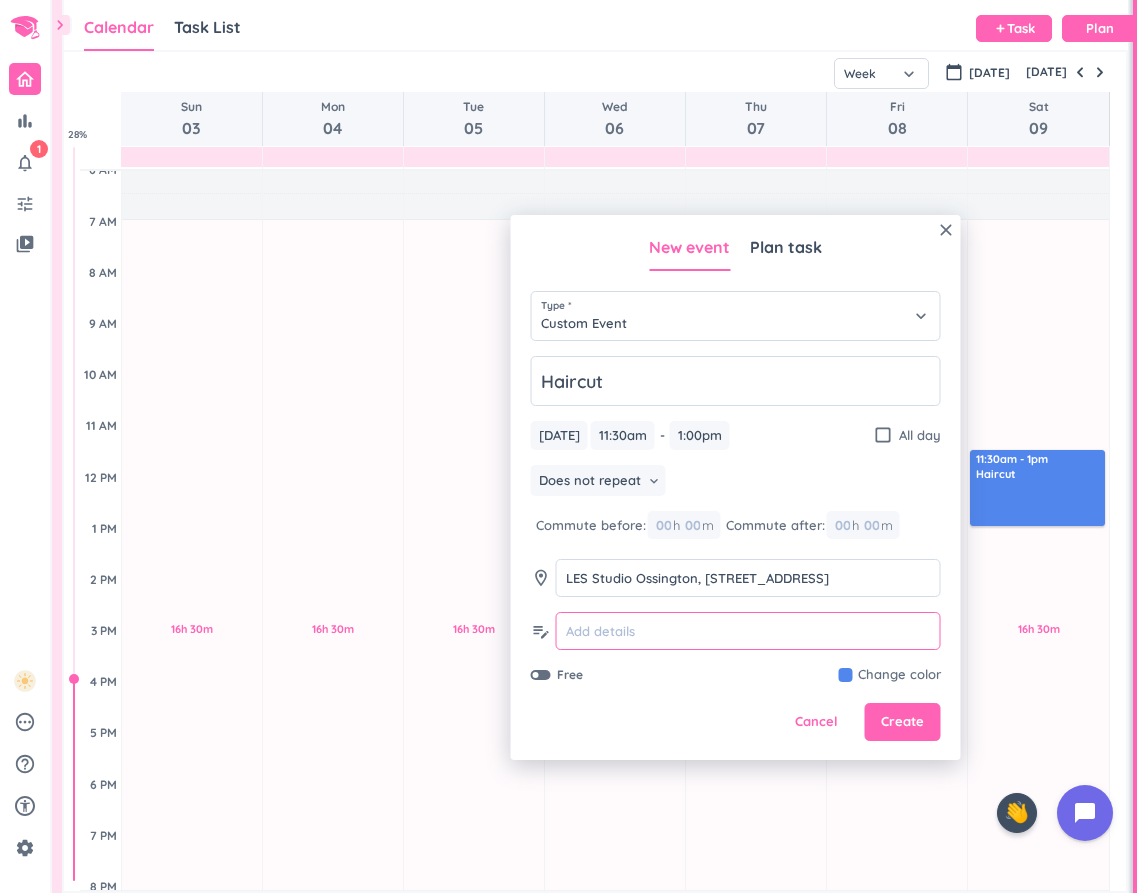 click at bounding box center [748, 631] 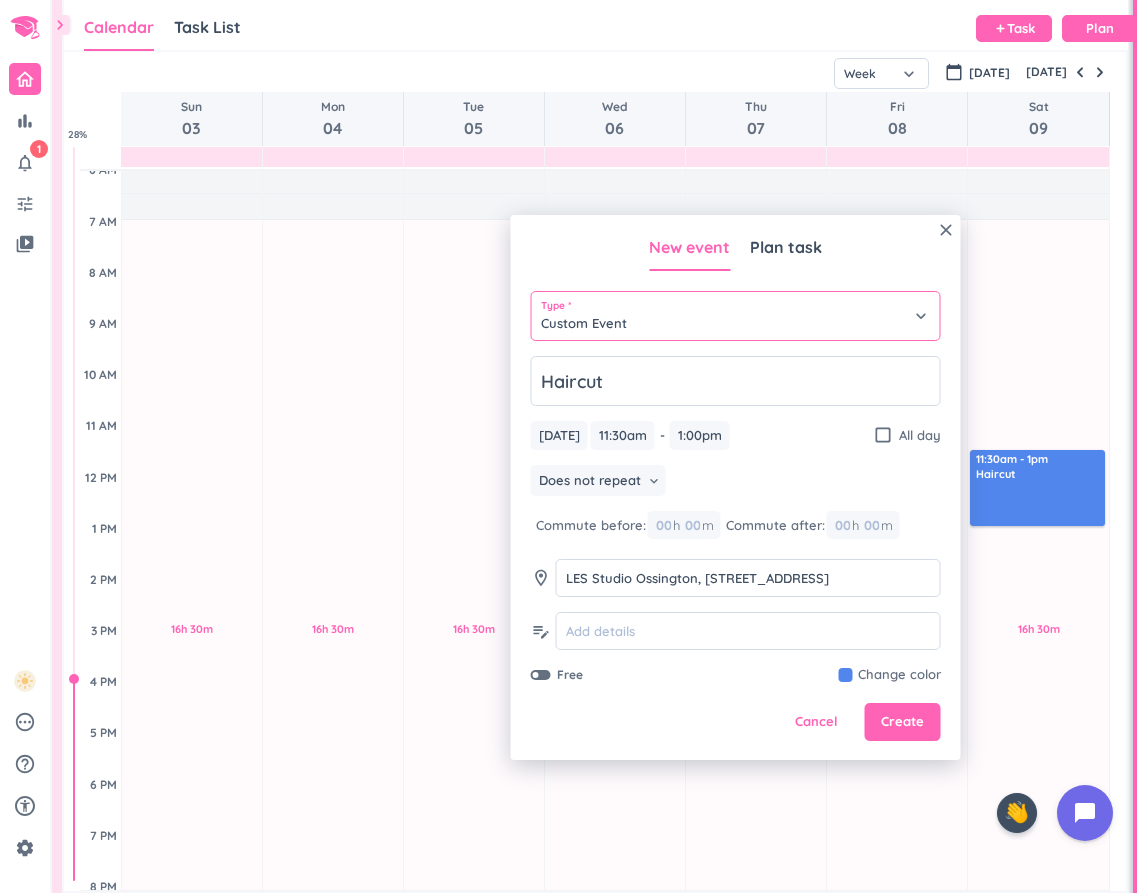 click on "Custom Event" at bounding box center [736, 316] 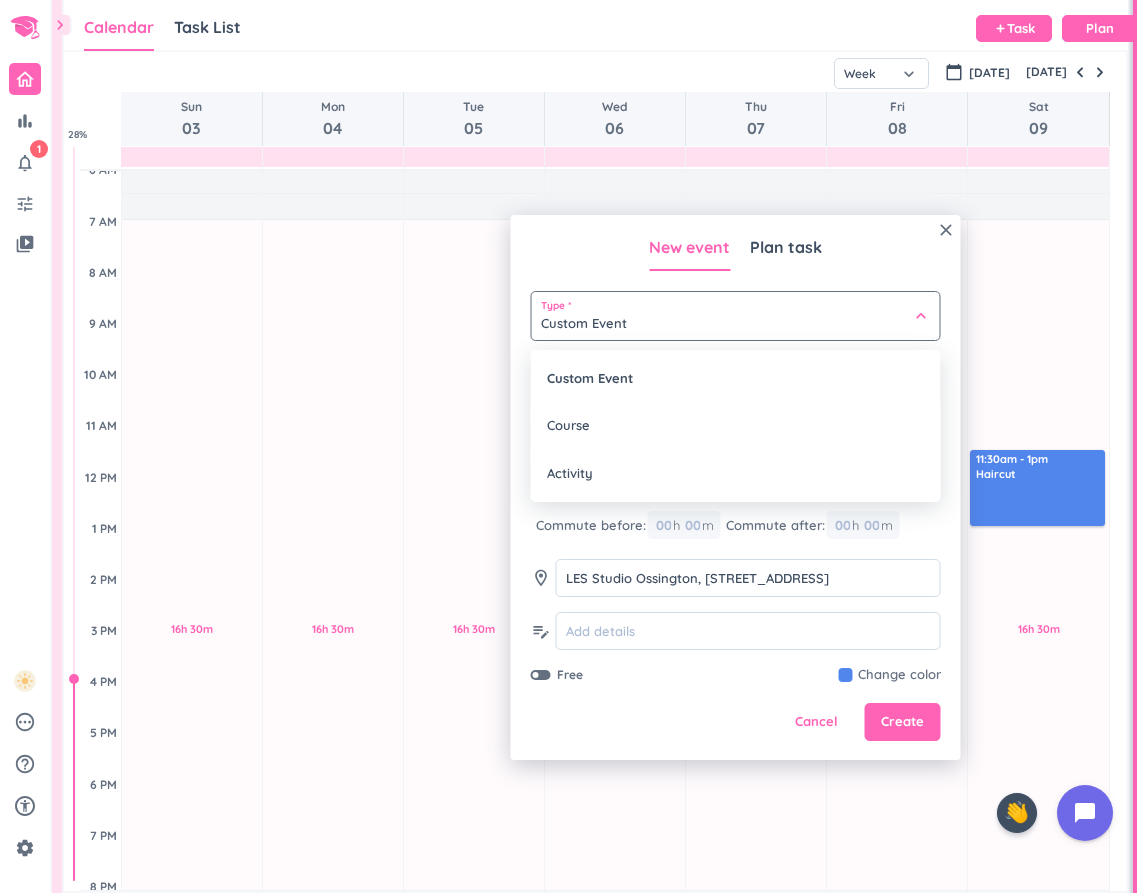 click at bounding box center (736, 487) 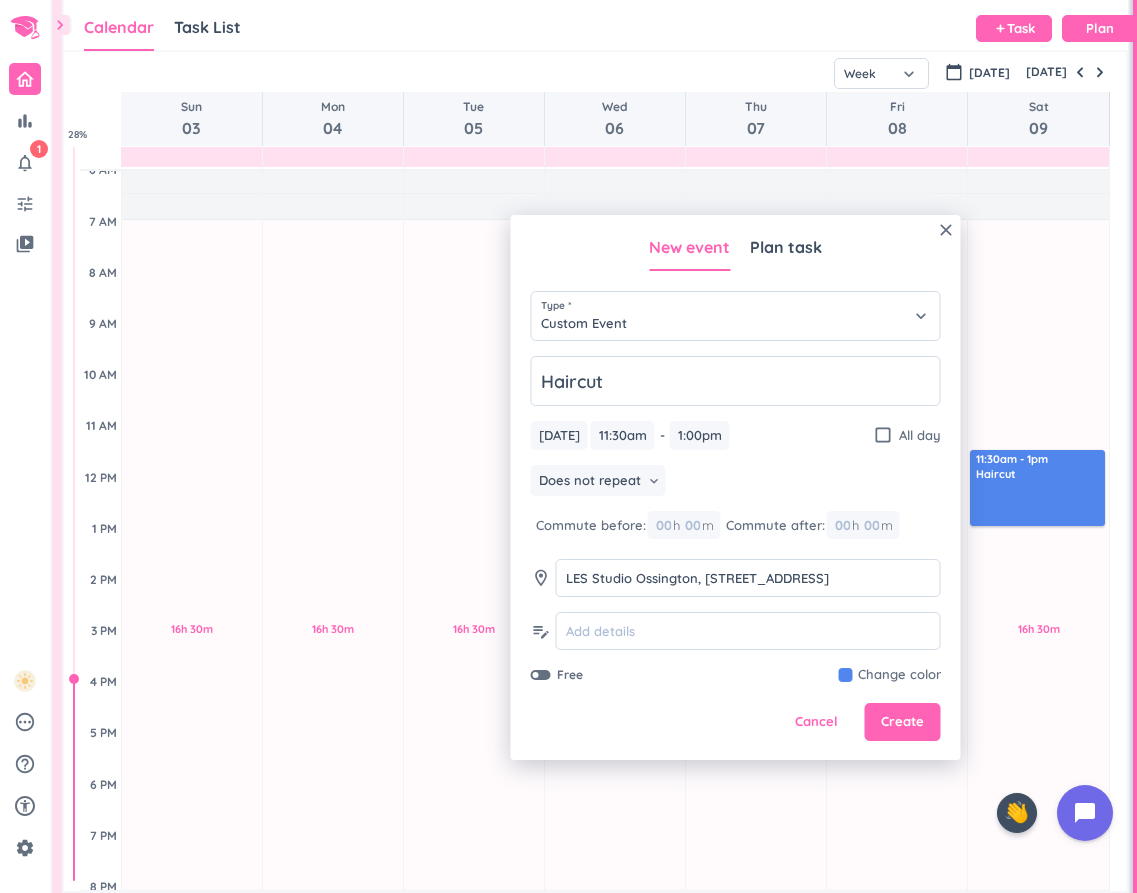 click at bounding box center [890, 675] 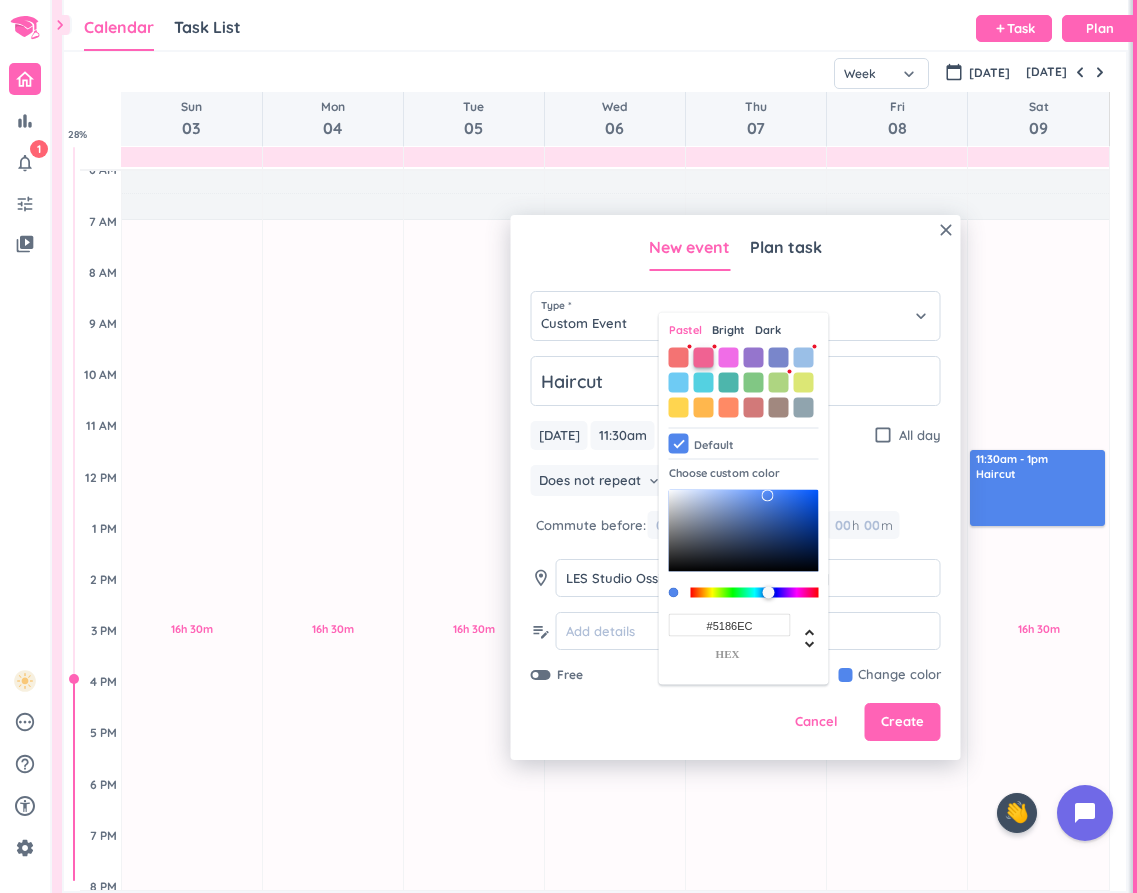 click at bounding box center [704, 357] 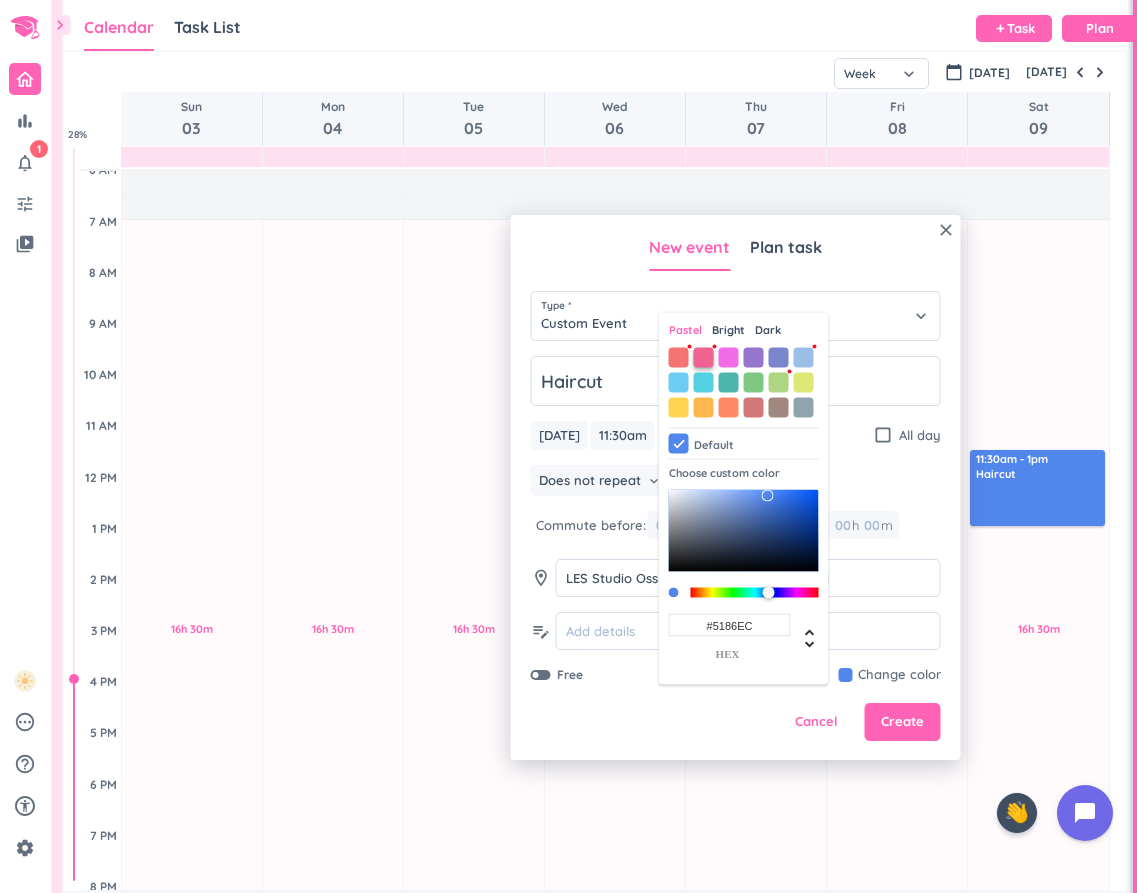 type on "#F06292" 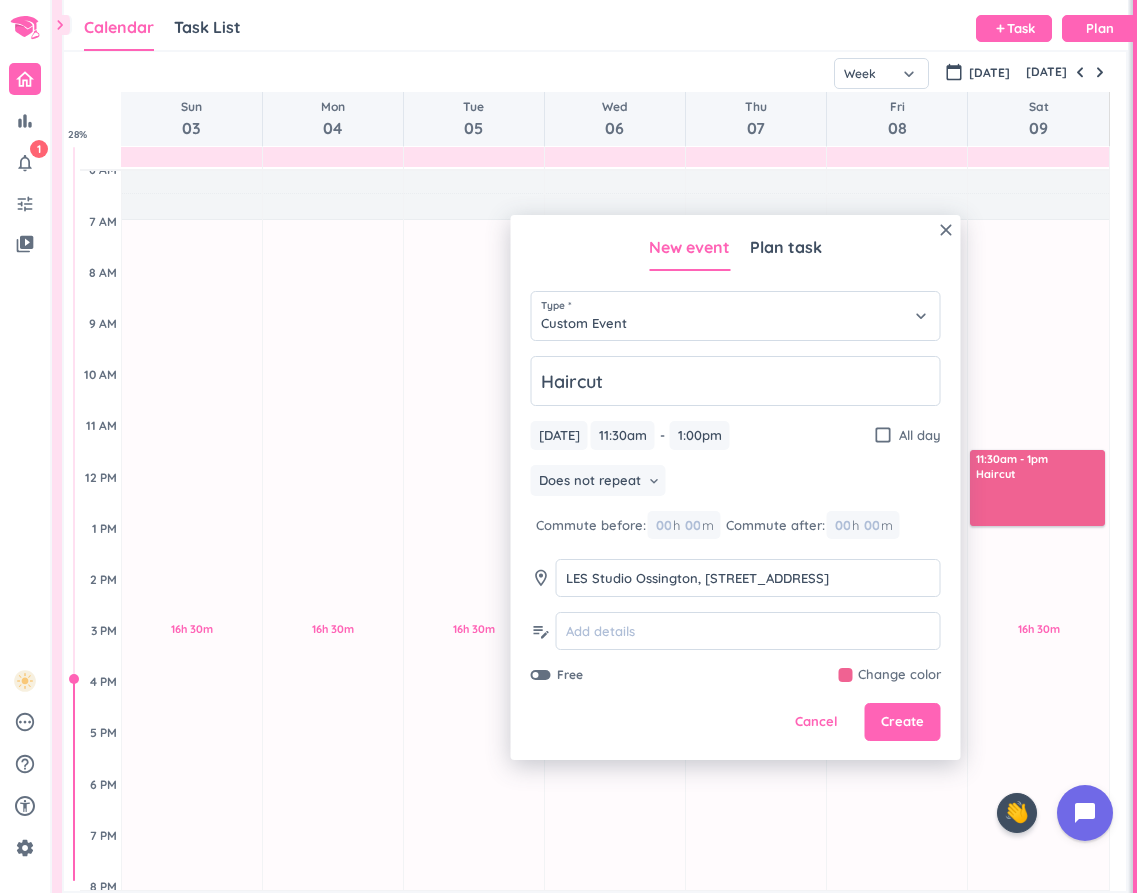 click on "Does not repeat keyboard_arrow_down" at bounding box center (736, 483) 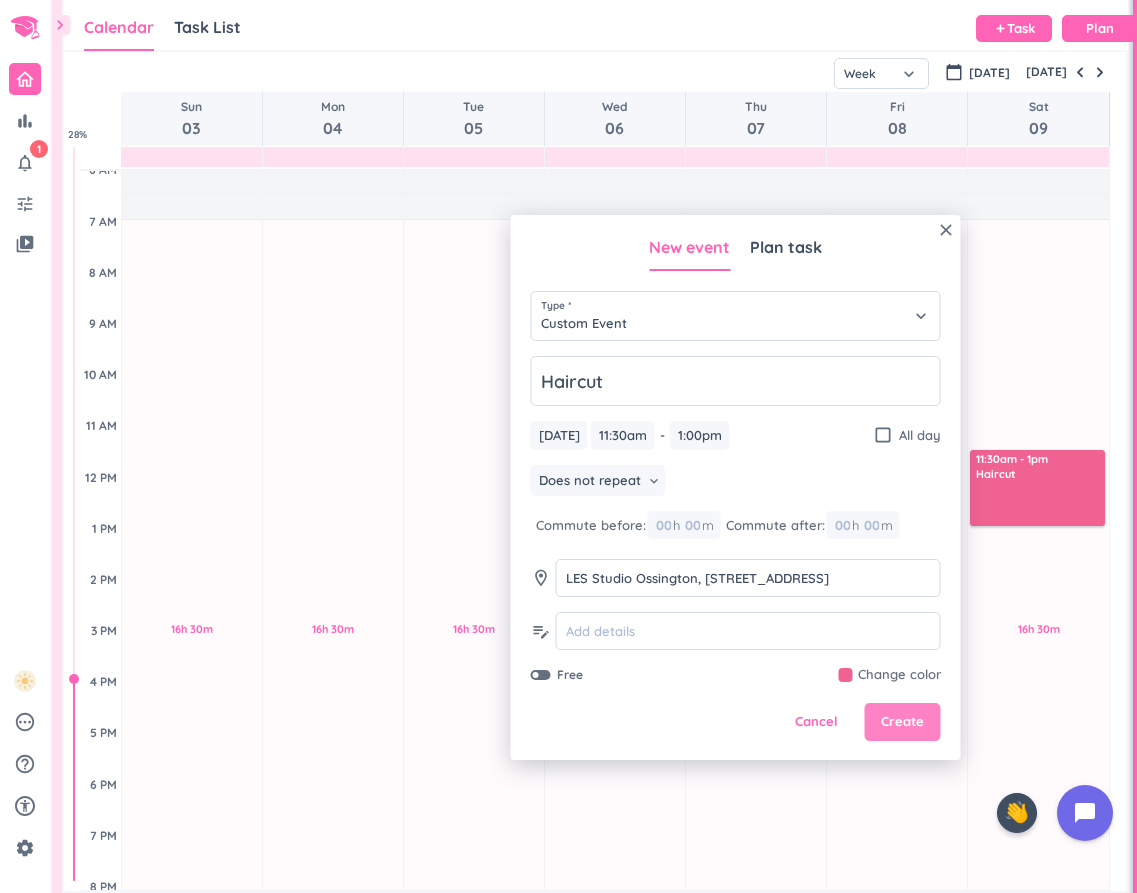 click on "Create" at bounding box center [902, 722] 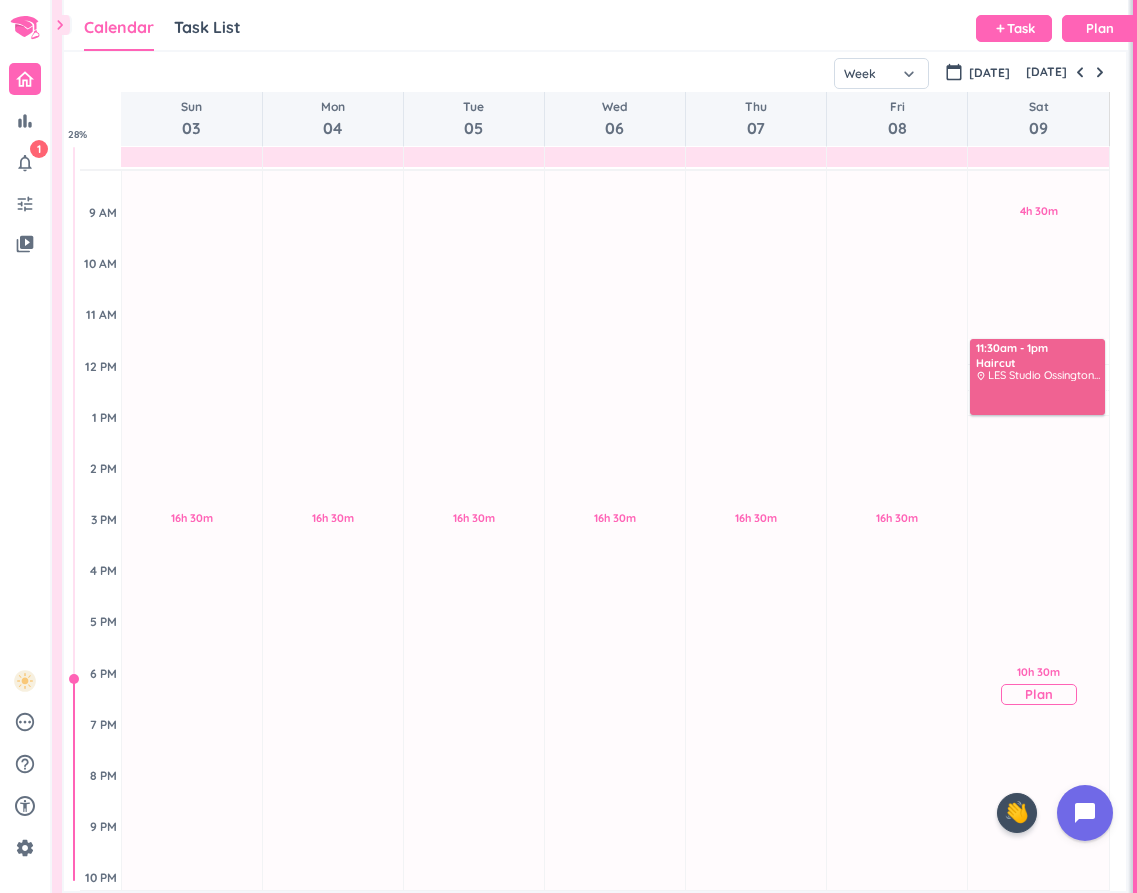 scroll, scrollTop: 220, scrollLeft: 0, axis: vertical 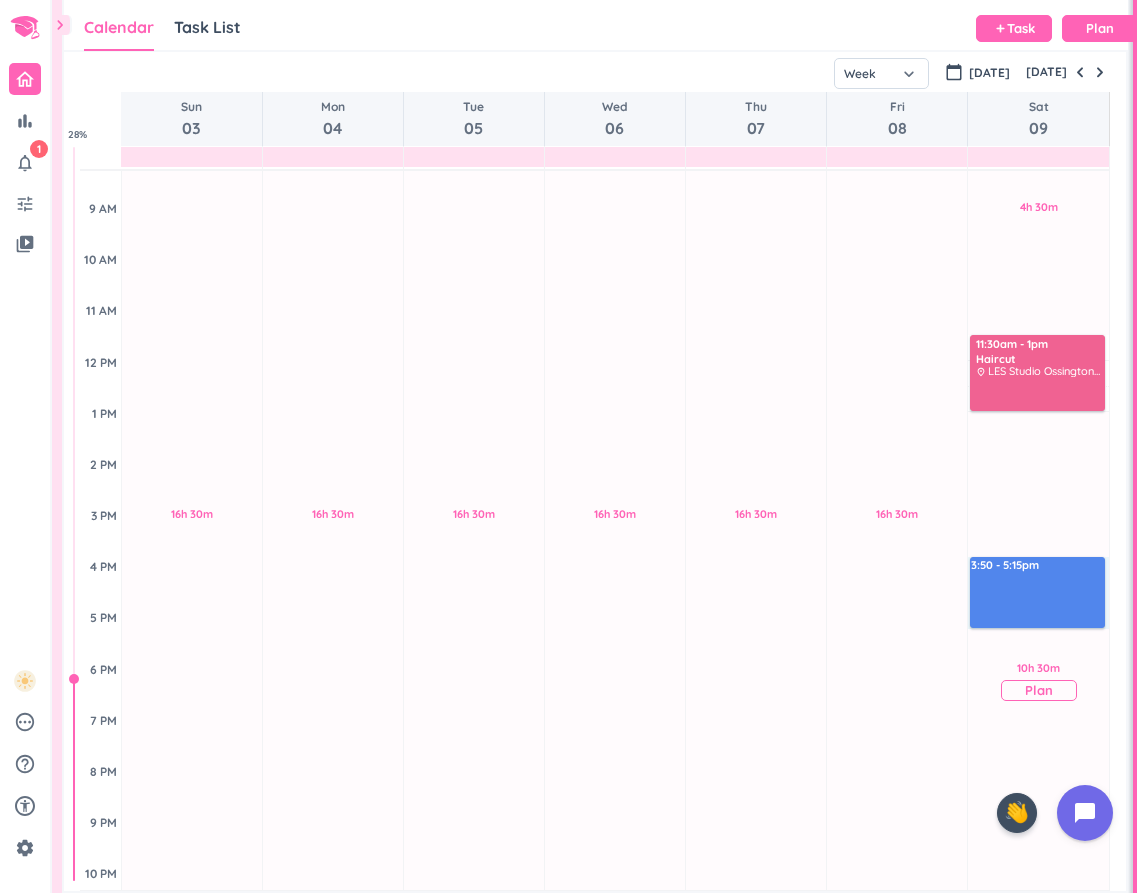 drag, startPoint x: 1001, startPoint y: 557, endPoint x: 1012, endPoint y: 625, distance: 68.88396 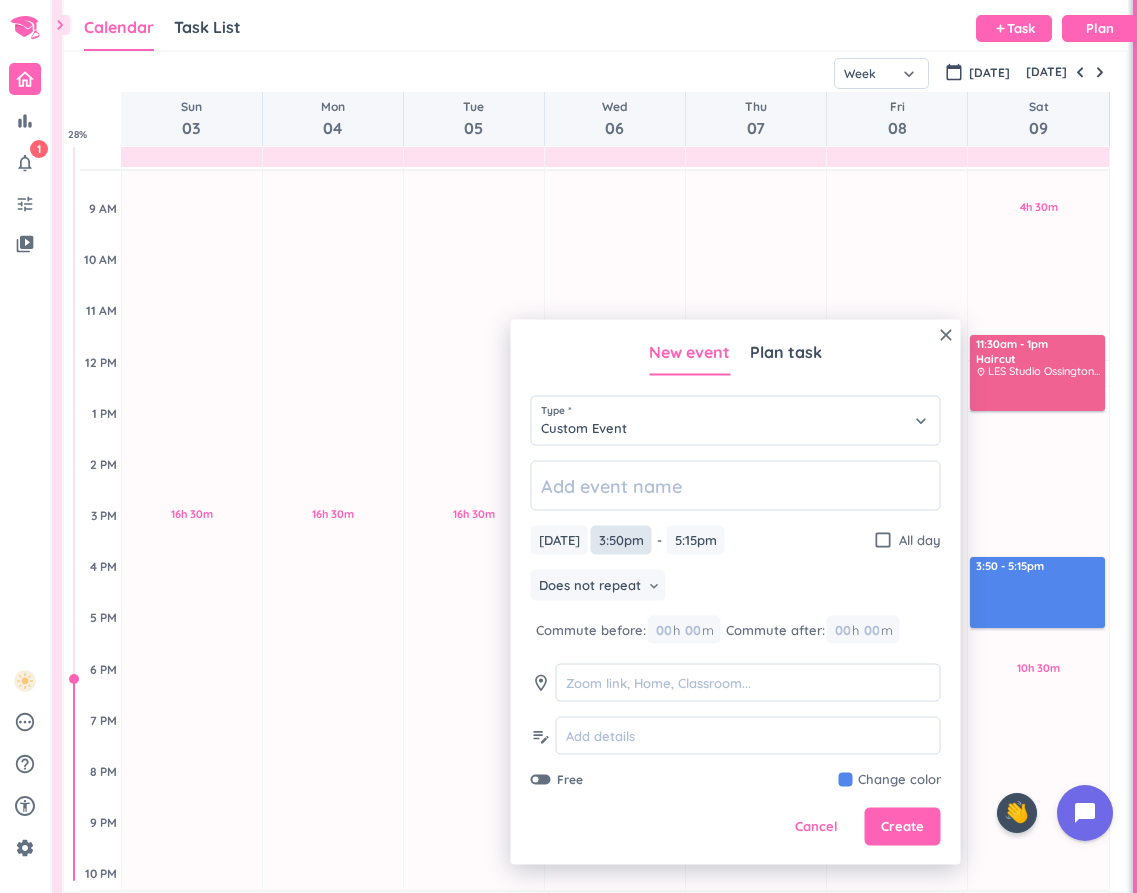 click on "3:50pm" at bounding box center (621, 540) 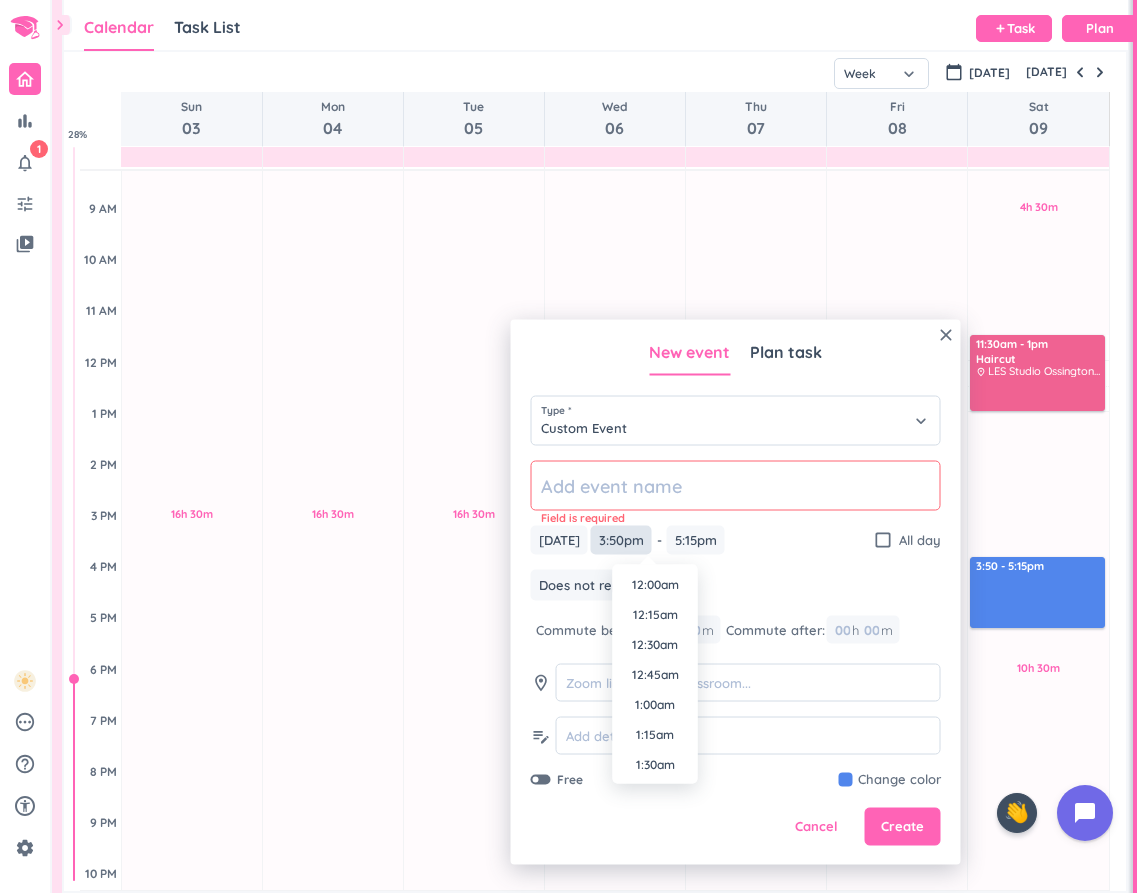 scroll, scrollTop: 1800, scrollLeft: 0, axis: vertical 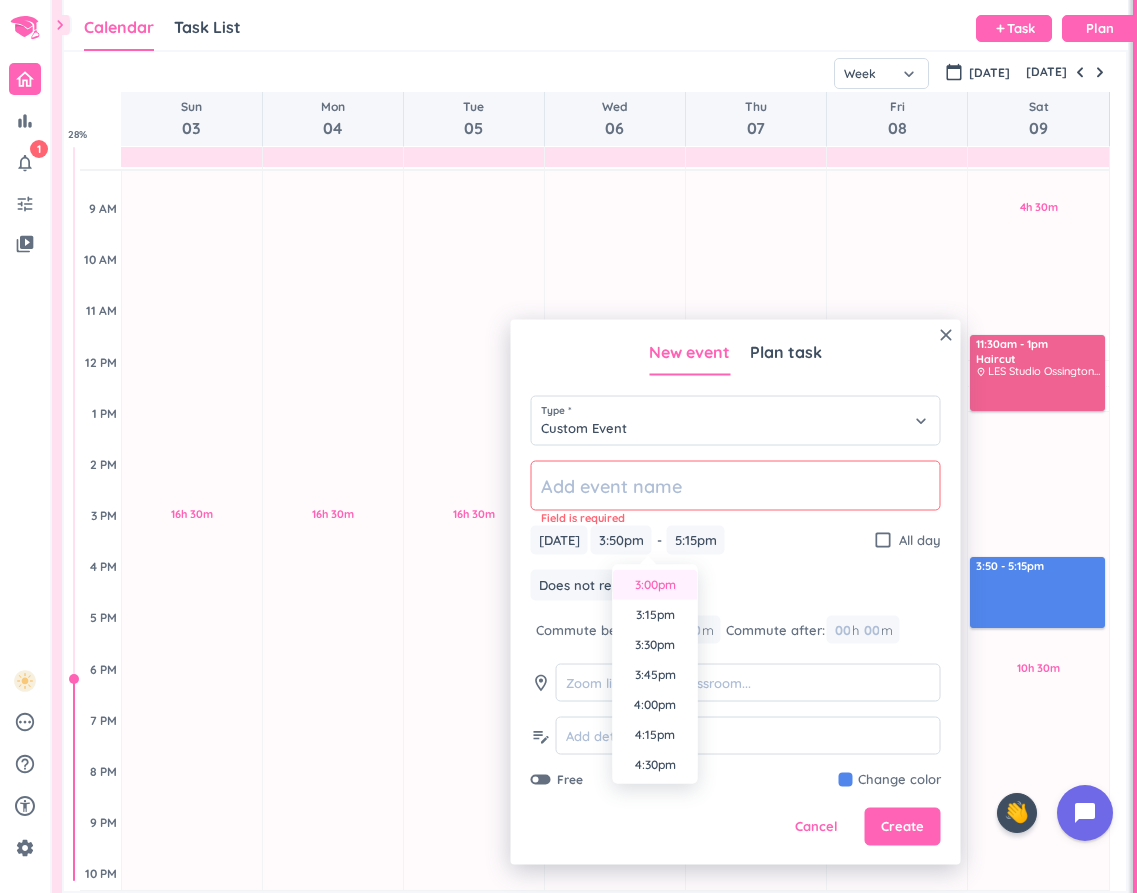 click on "3:00pm" at bounding box center [655, 585] 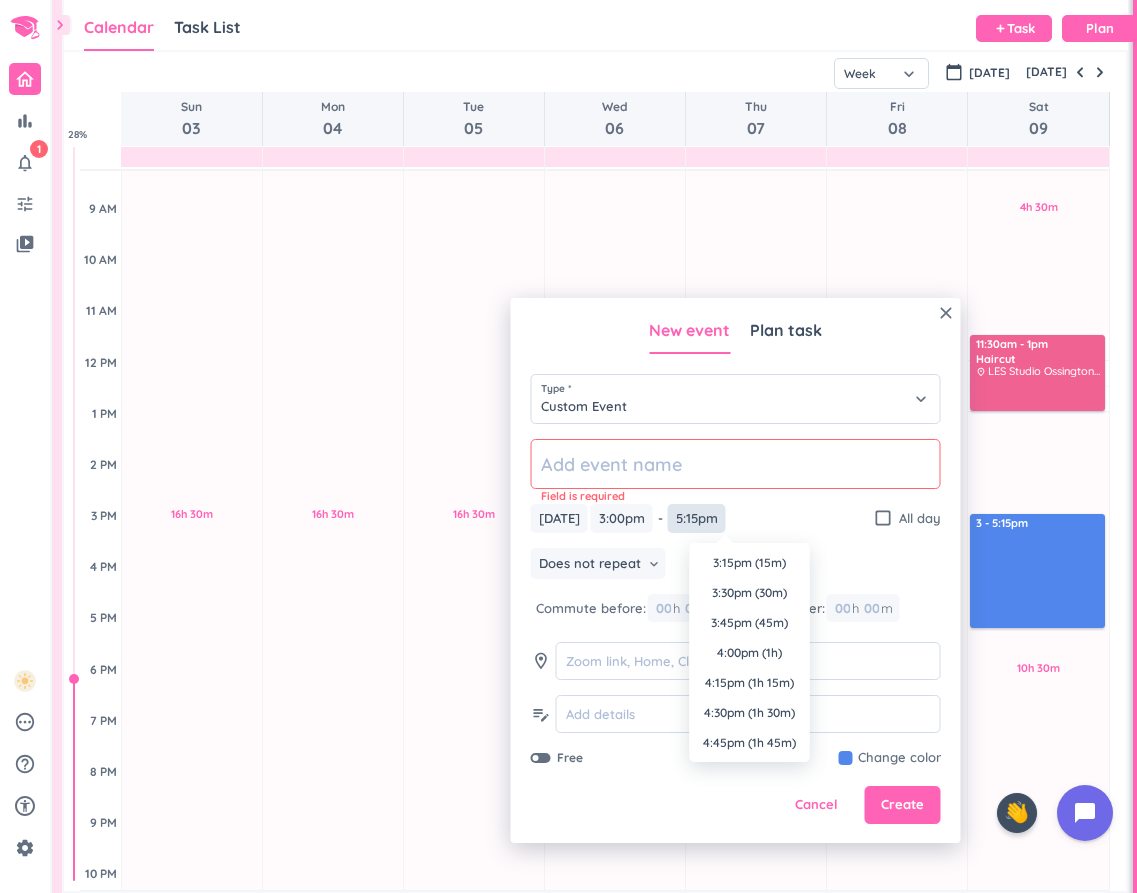 click on "5:15pm" at bounding box center (697, 518) 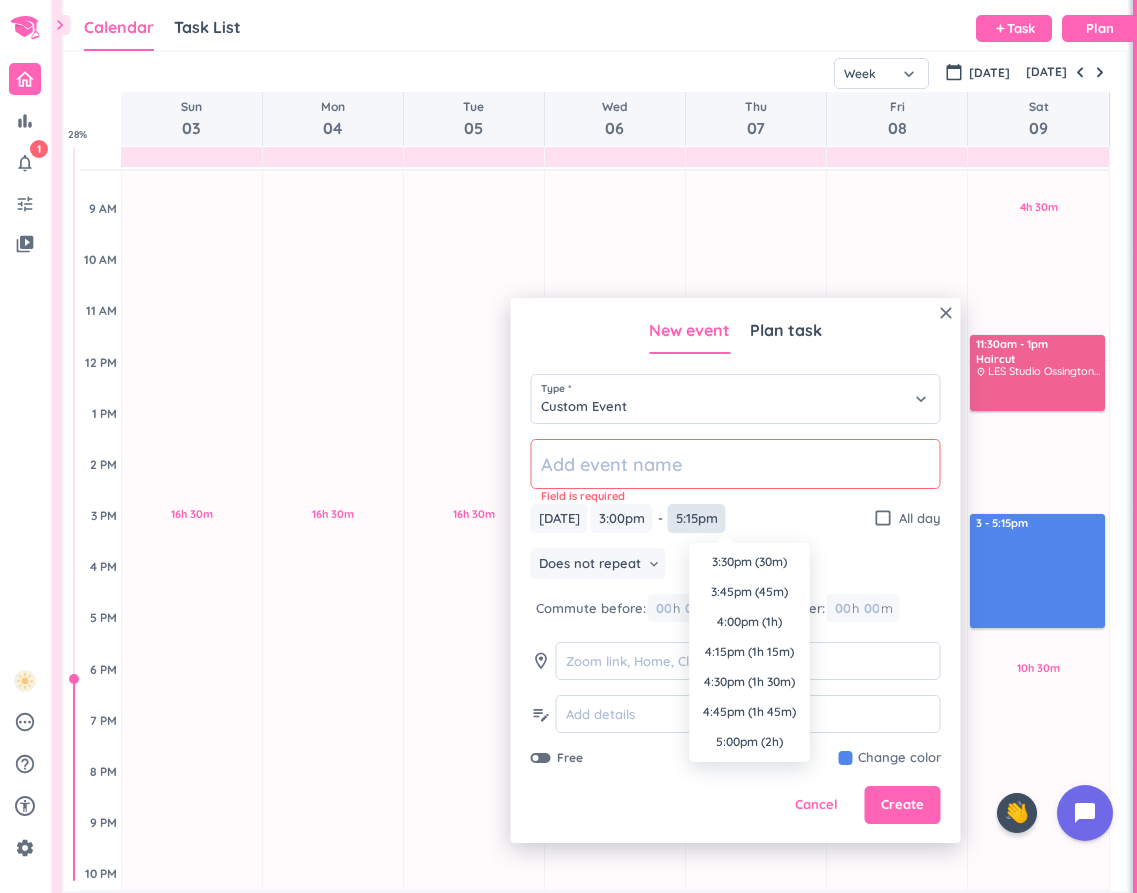 scroll, scrollTop: 43, scrollLeft: 0, axis: vertical 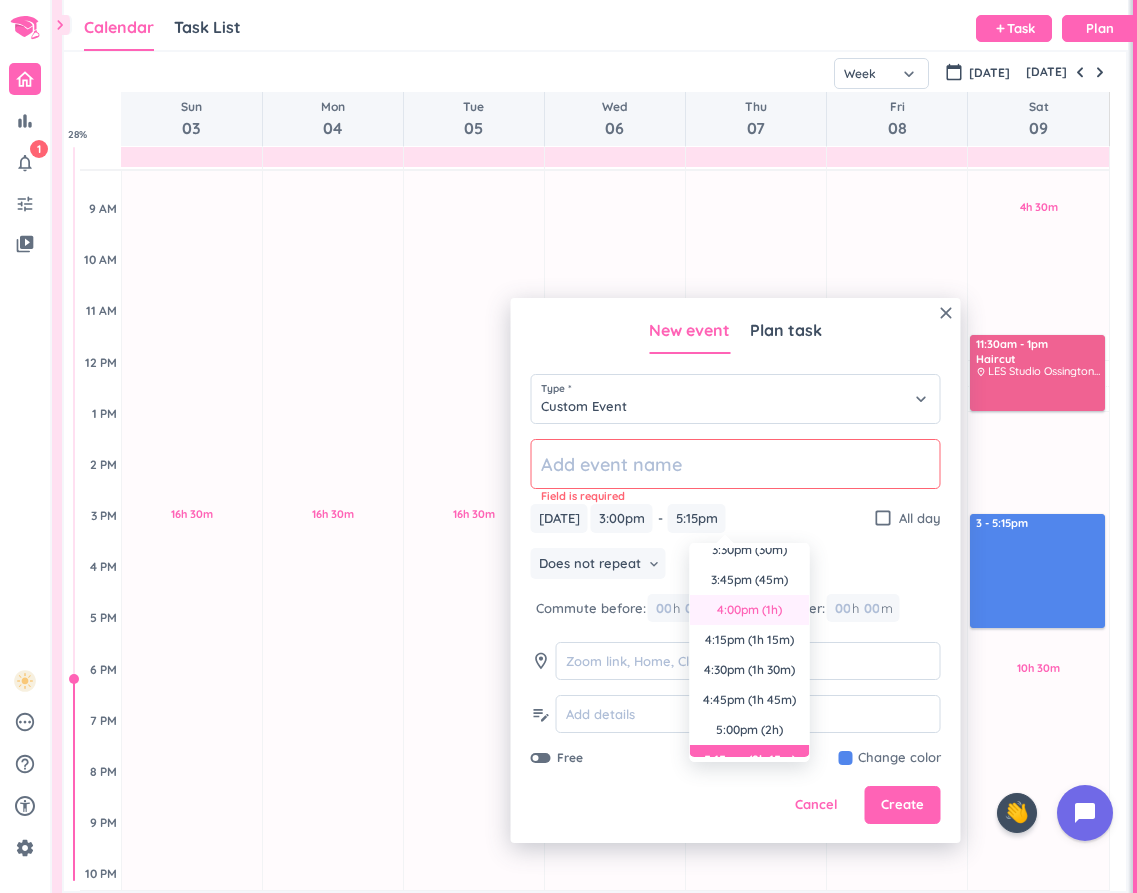 click on "4:00pm (1h)" at bounding box center [750, 610] 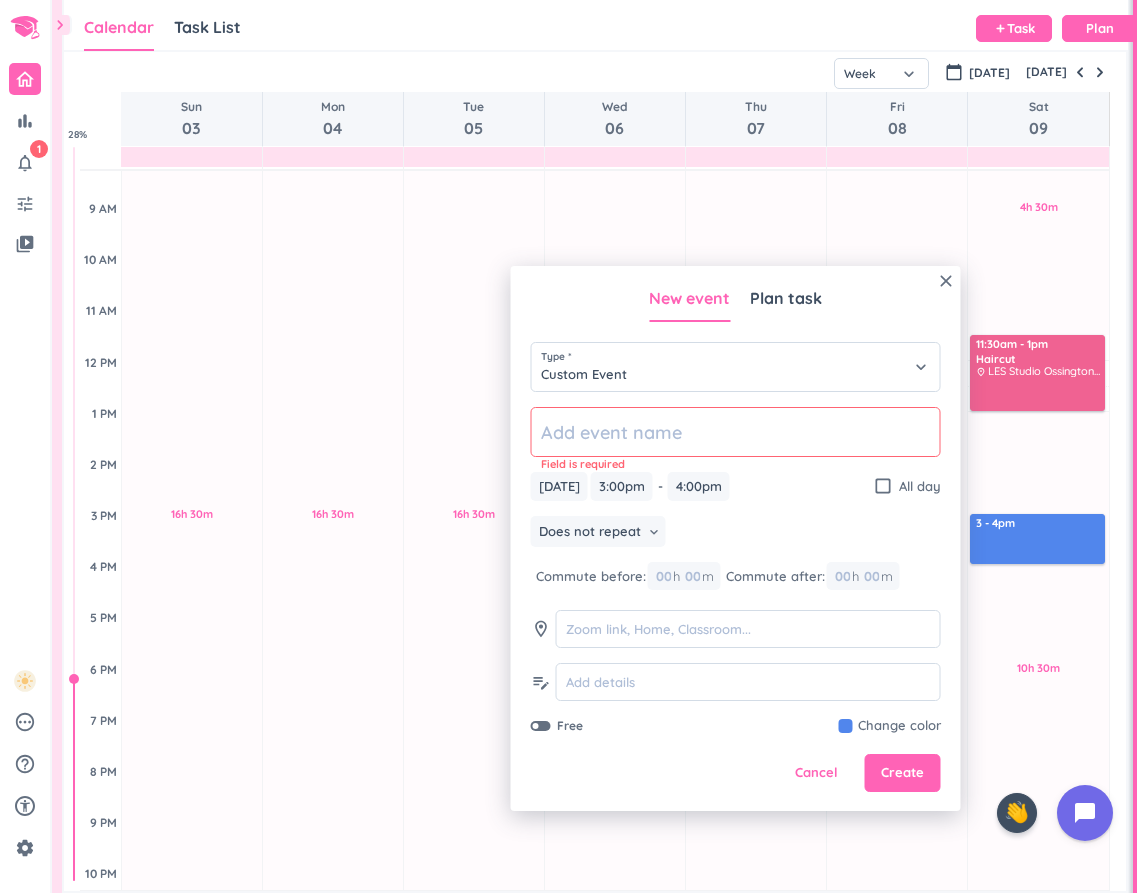 click 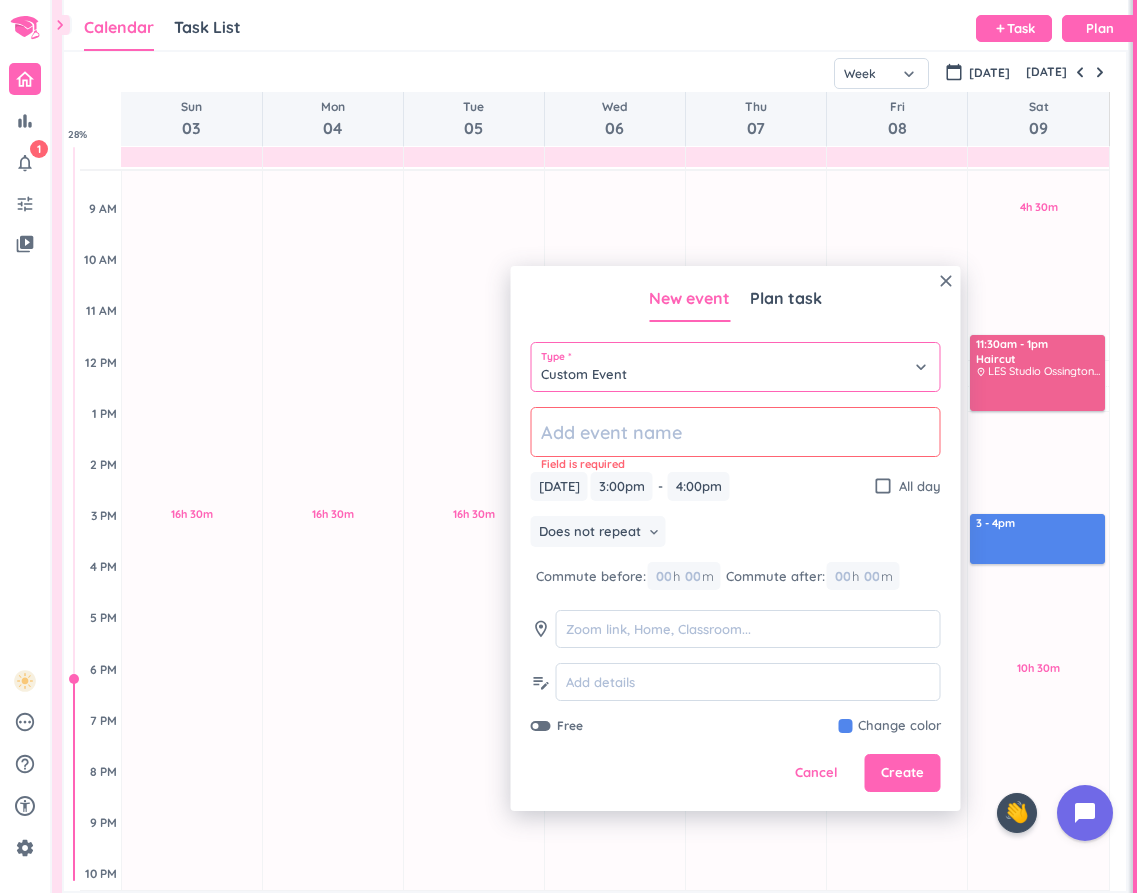 click on "Custom Event" at bounding box center (736, 367) 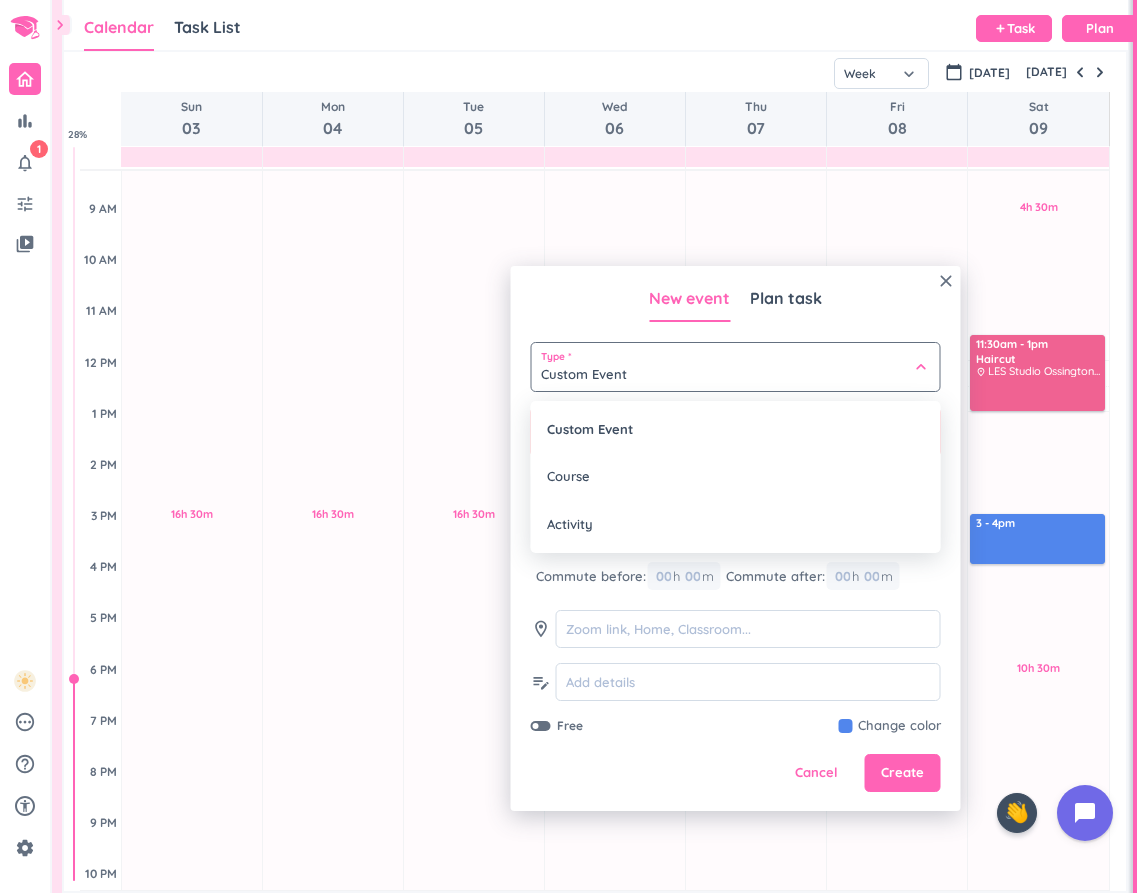click at bounding box center (736, 538) 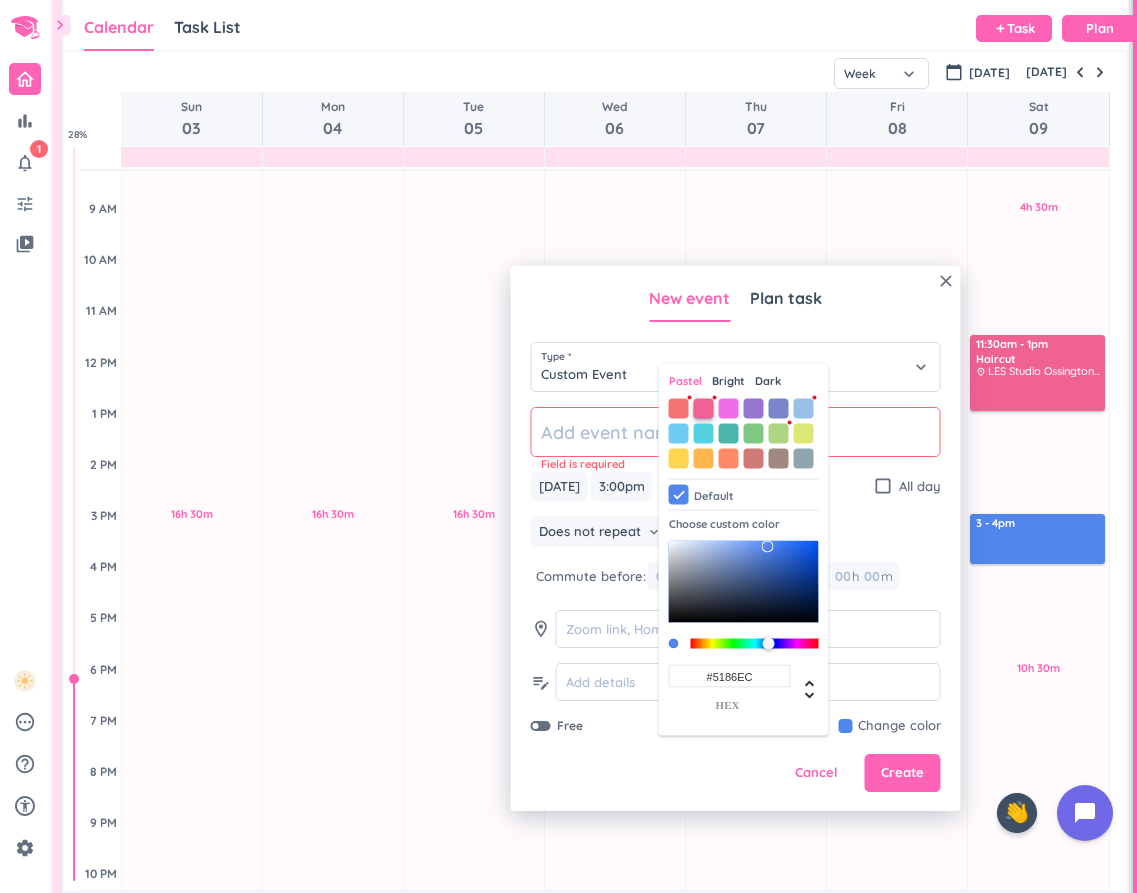 click at bounding box center [704, 408] 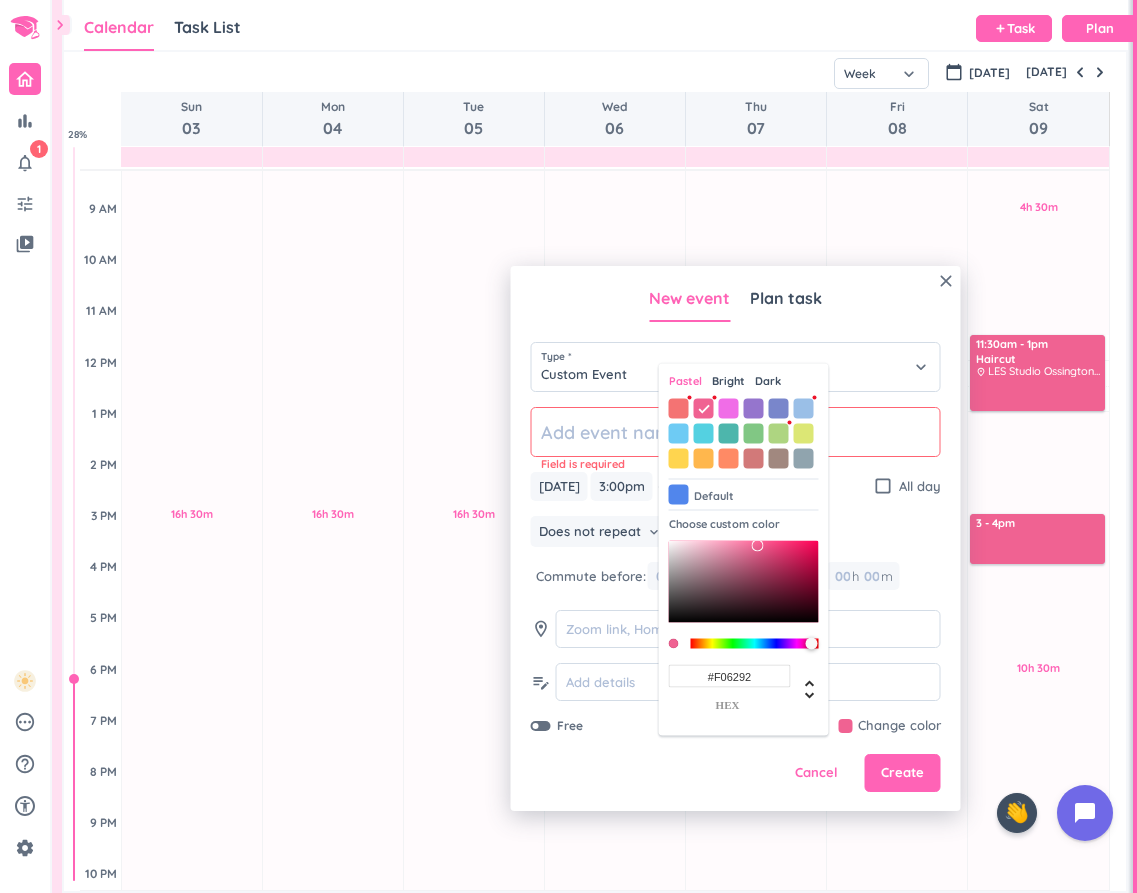 click on "Default" at bounding box center [714, 495] 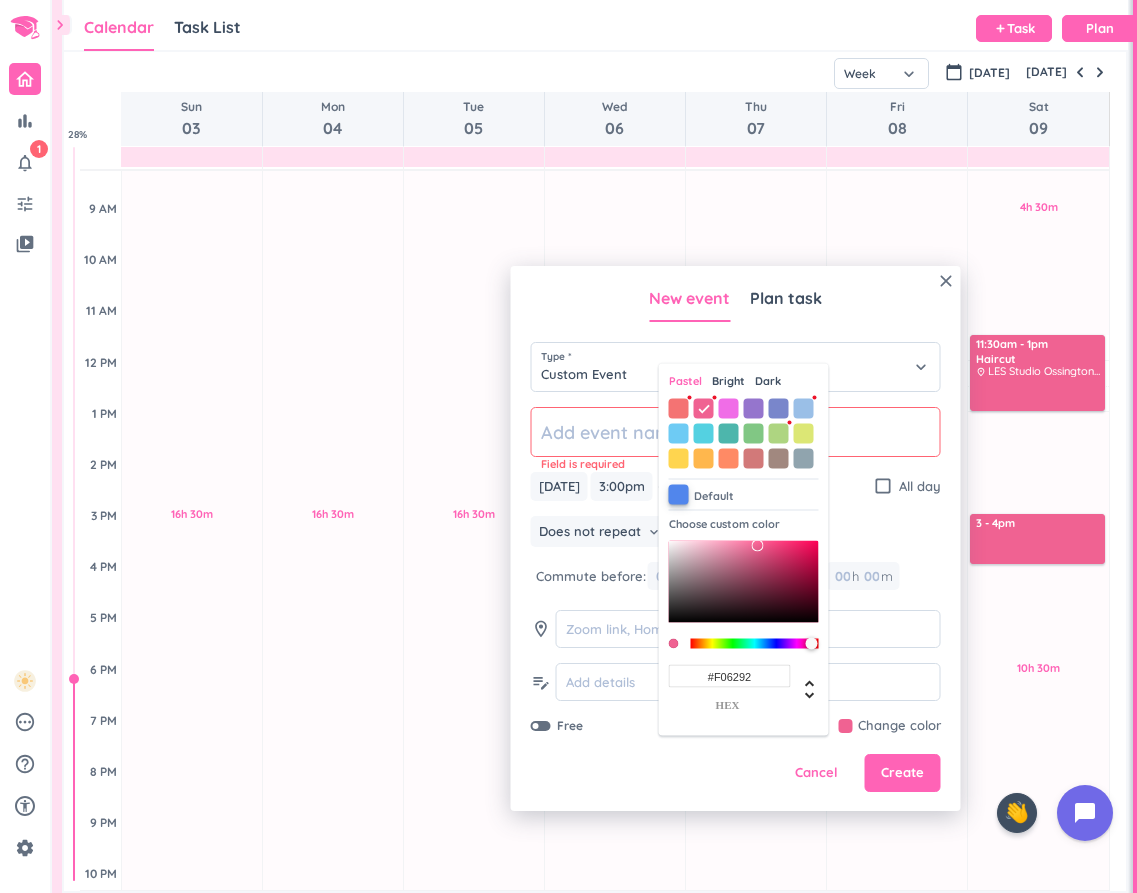 click at bounding box center (679, 494) 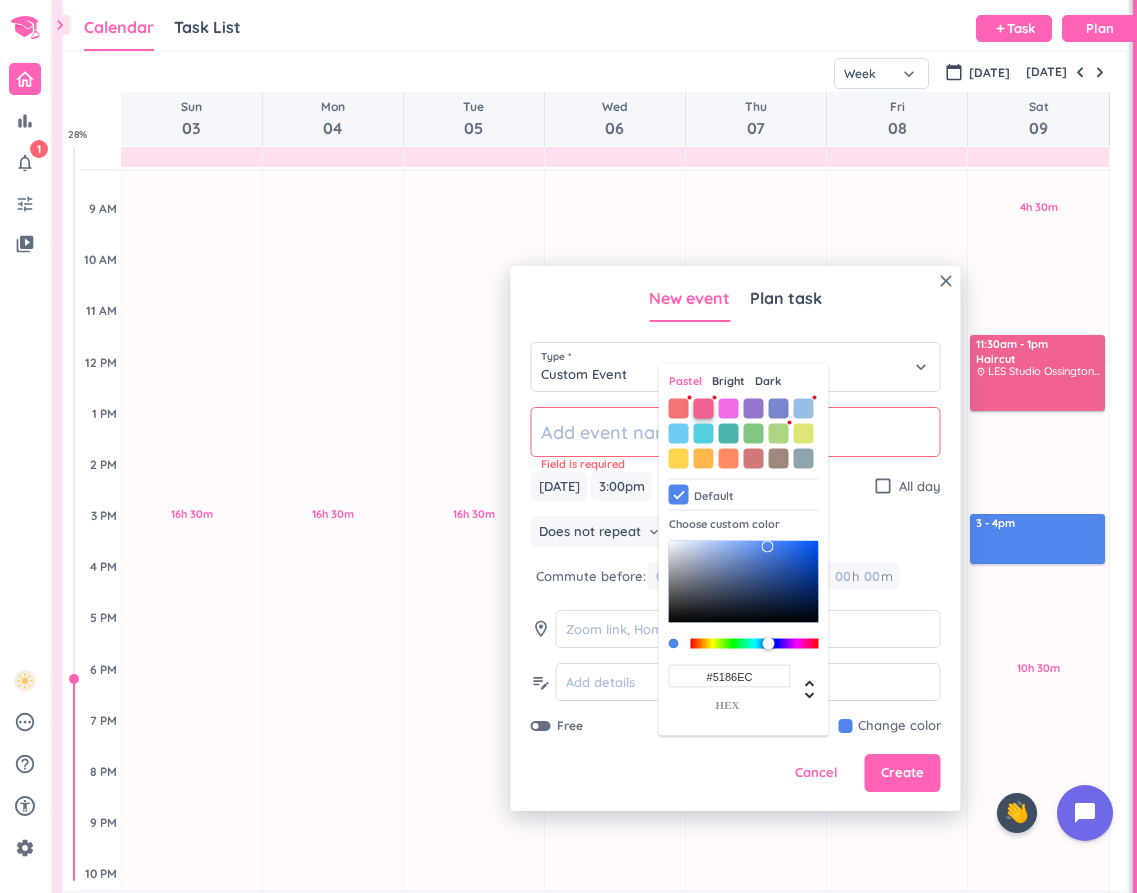 click at bounding box center (704, 408) 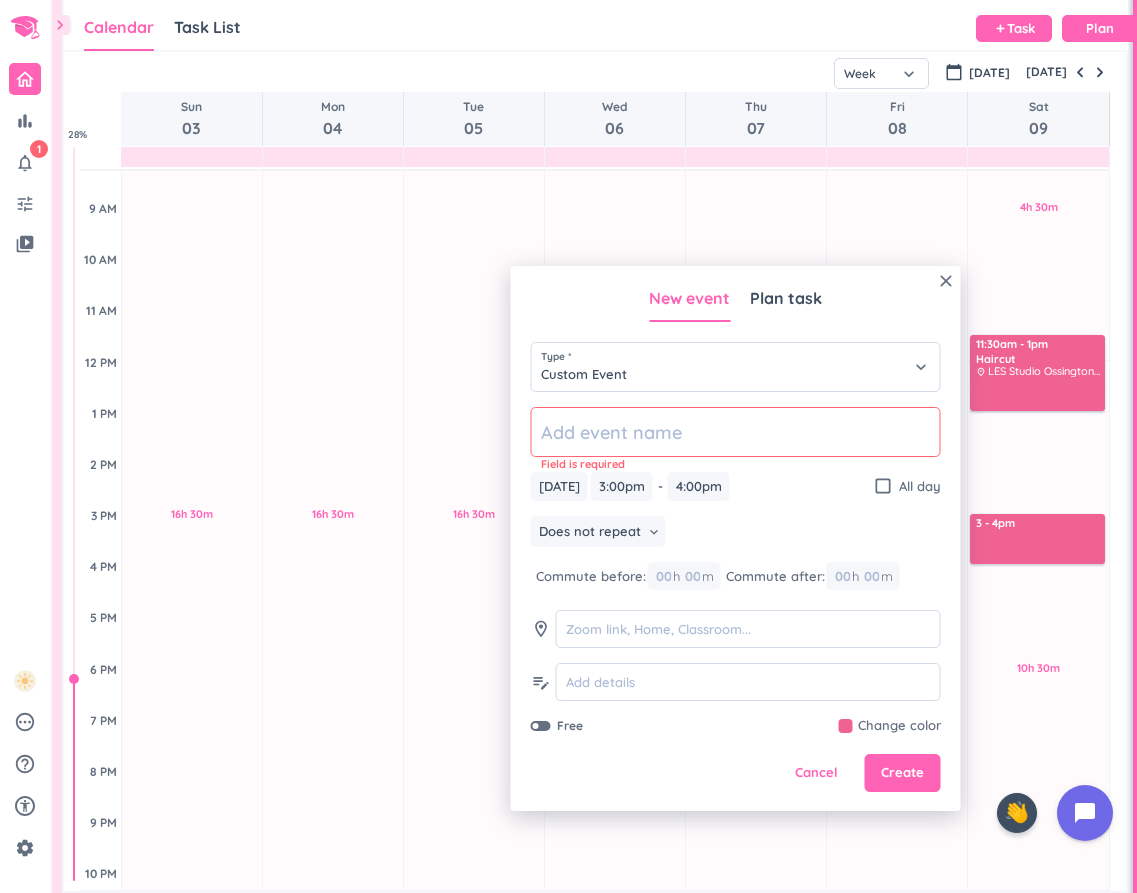 click 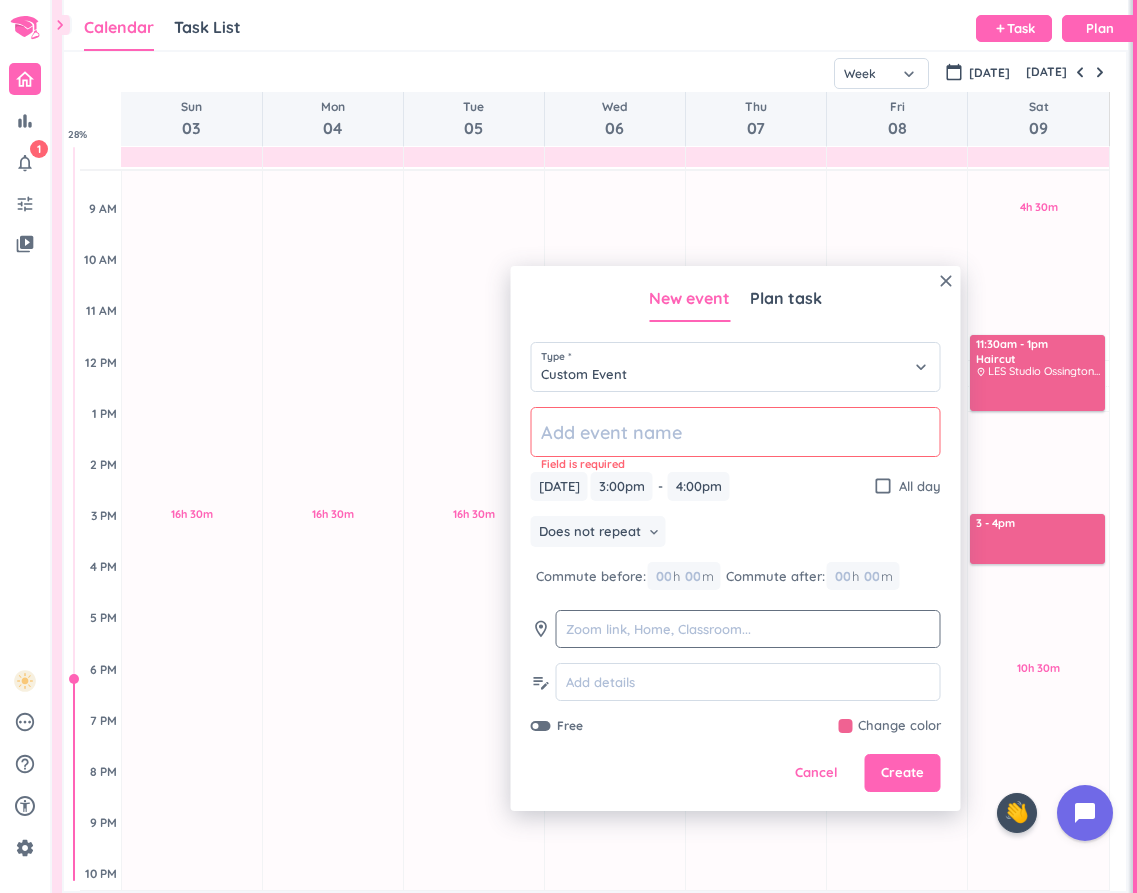 click 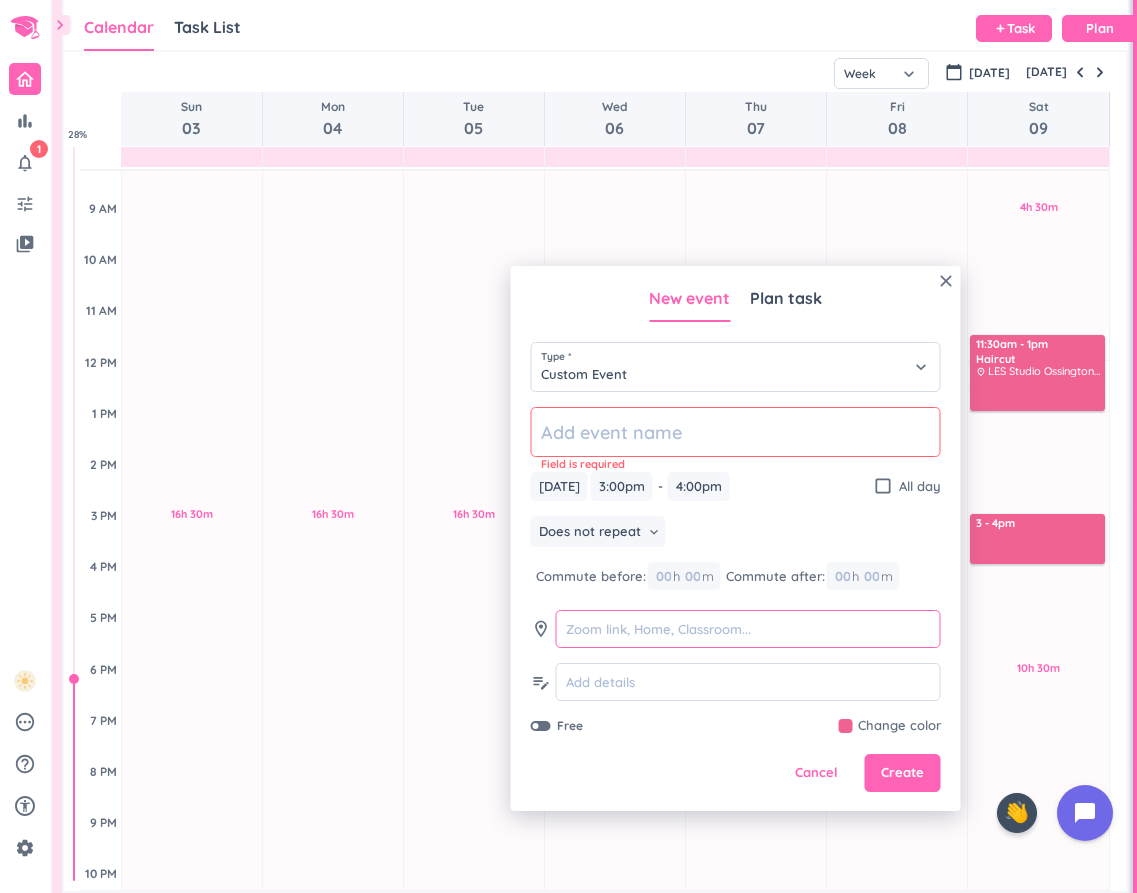 click at bounding box center [748, 629] 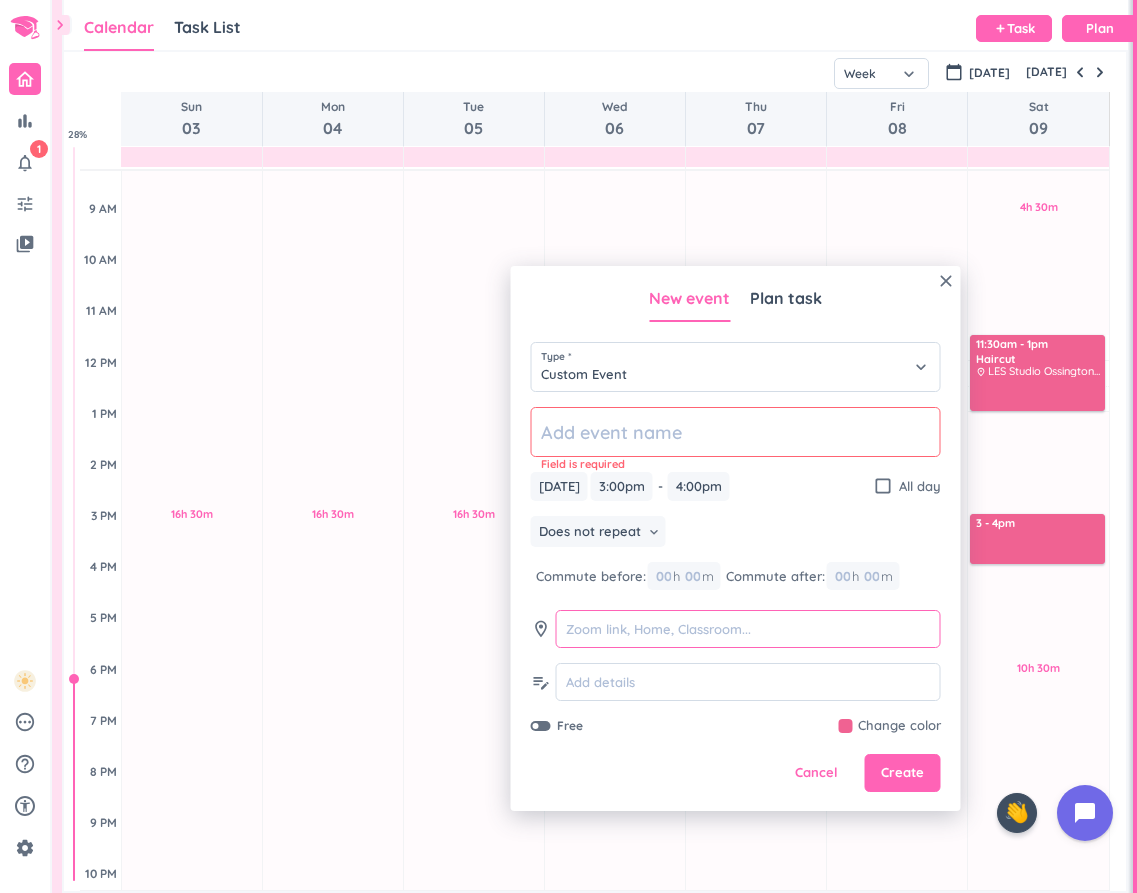 type on "N" 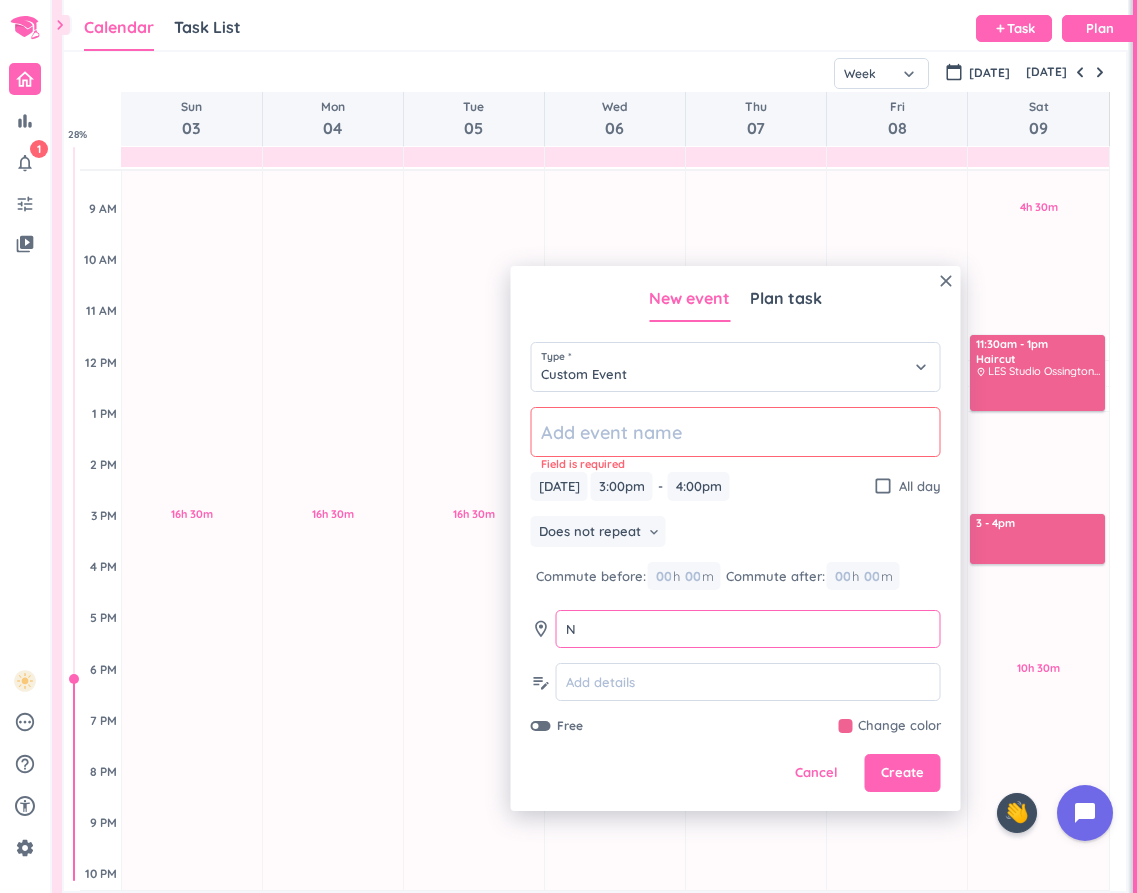 type 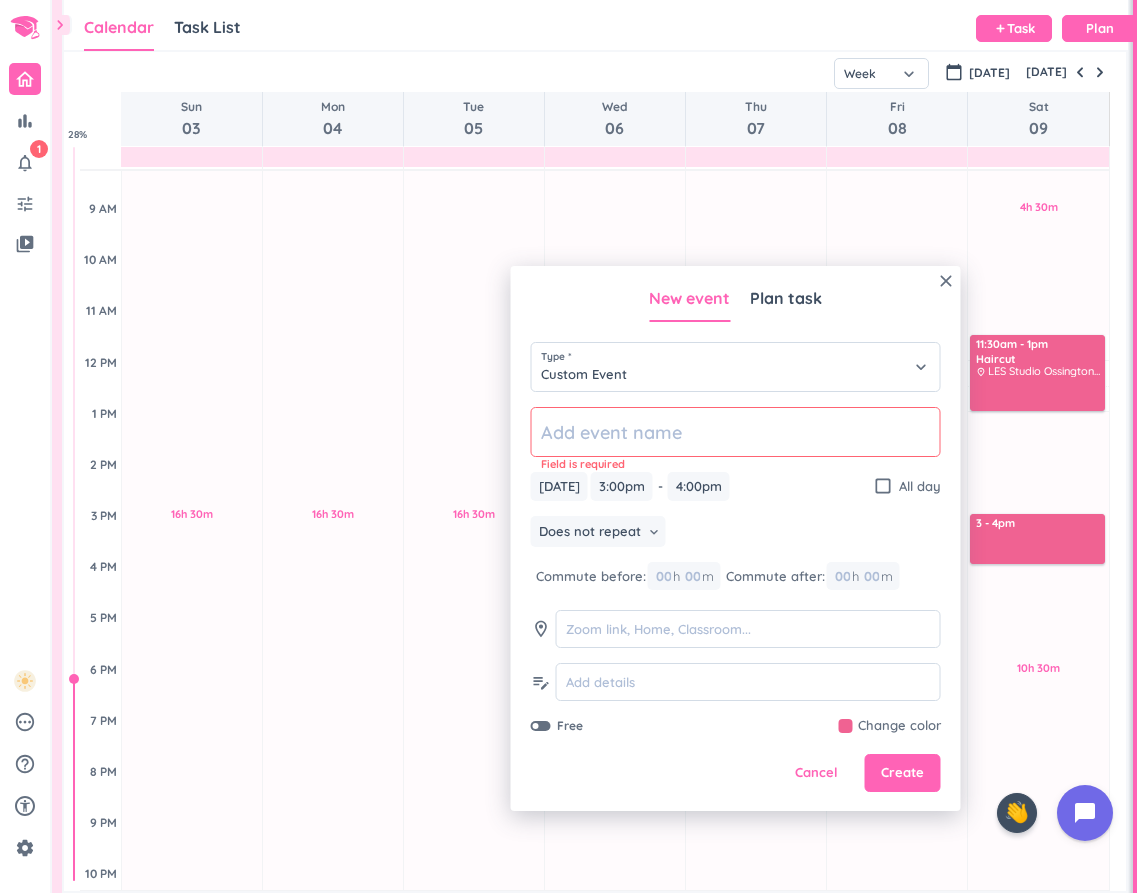 click 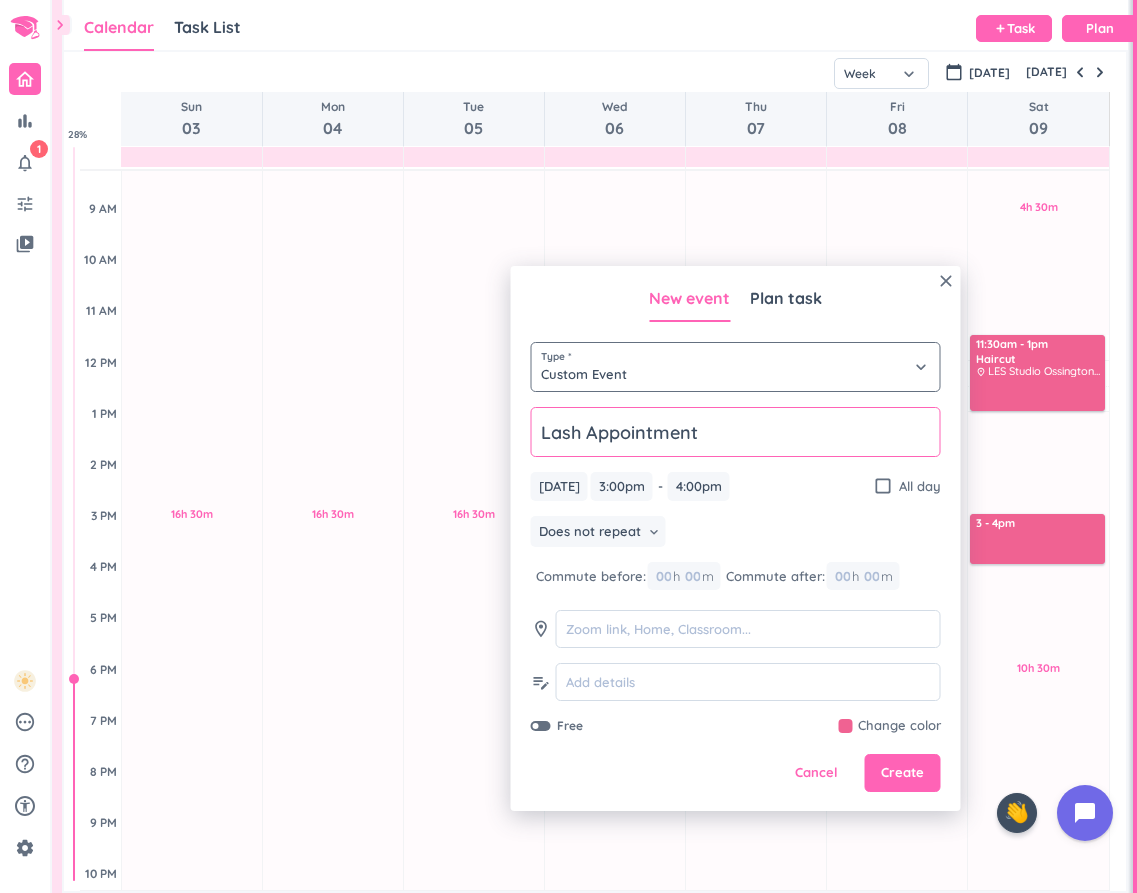 type on "Lash Appointment" 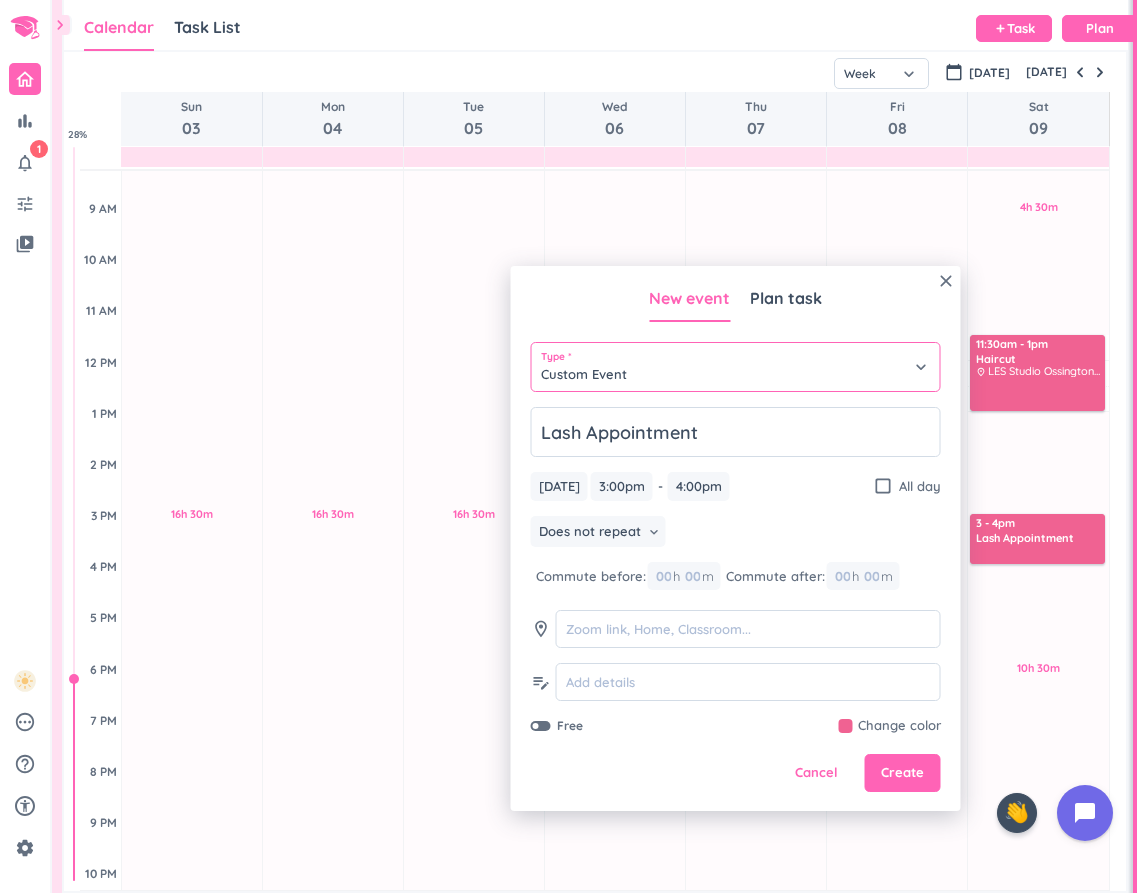 click on "Custom Event" at bounding box center (736, 367) 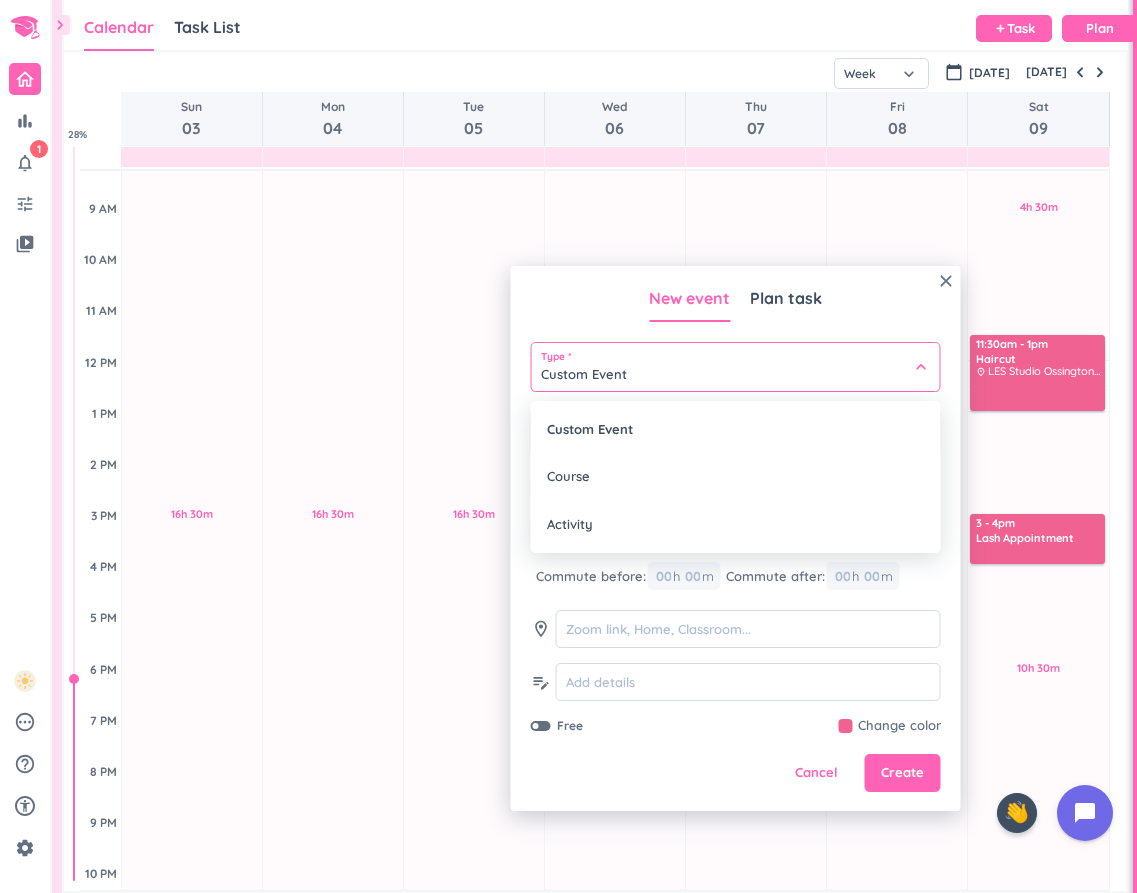 click at bounding box center (736, 538) 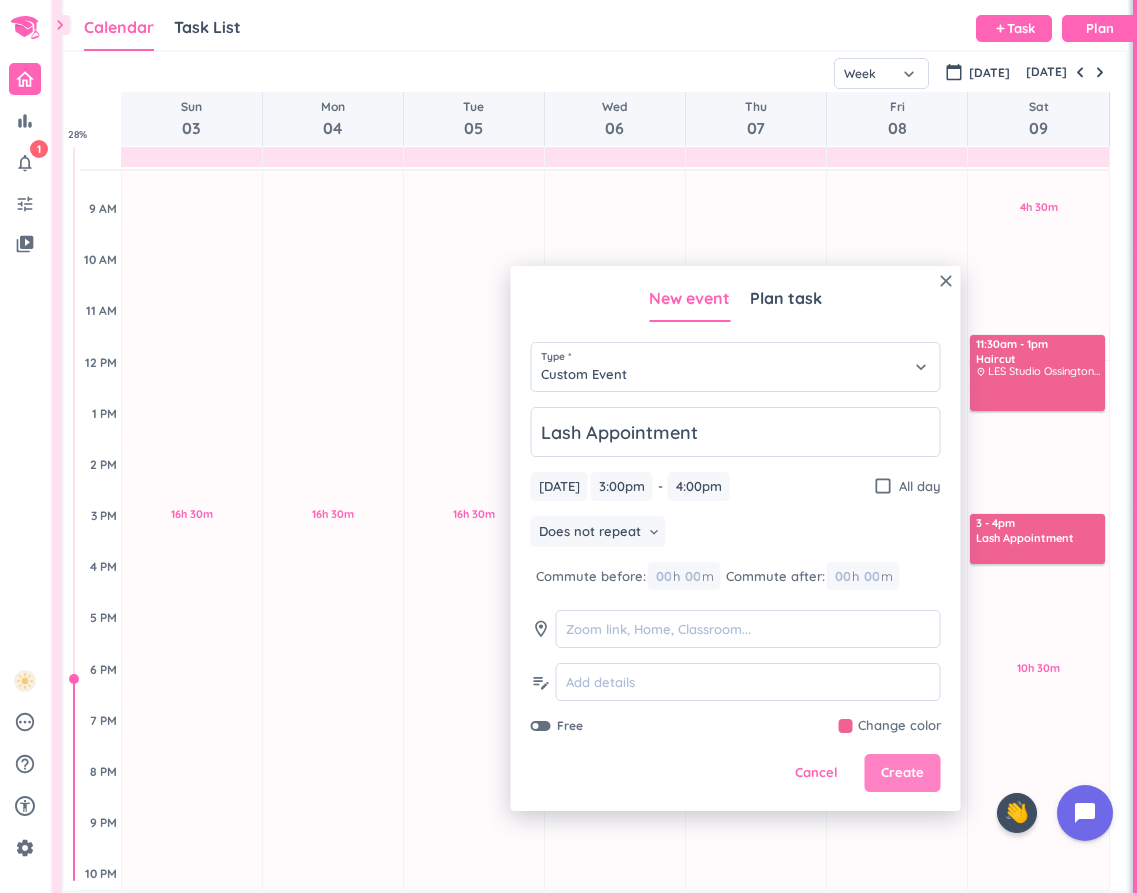 click on "Create" at bounding box center [902, 773] 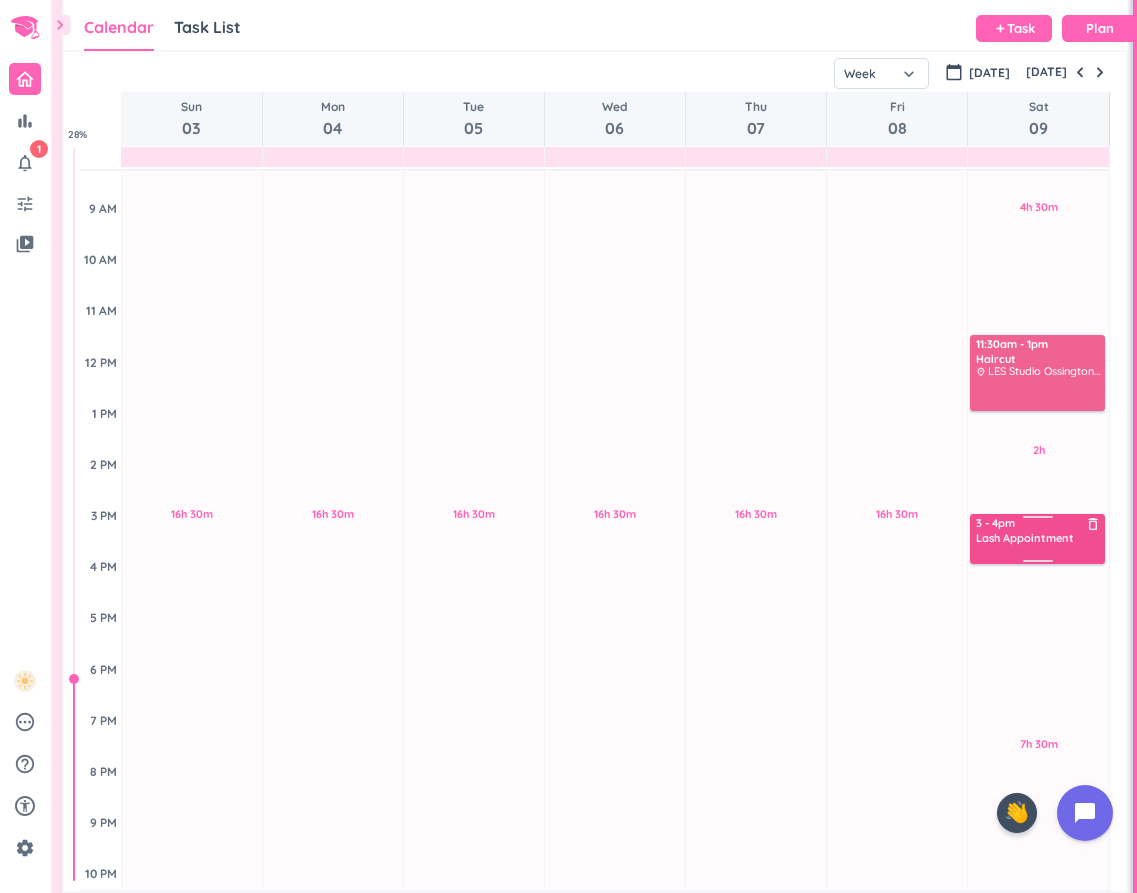 click at bounding box center (1038, 553) 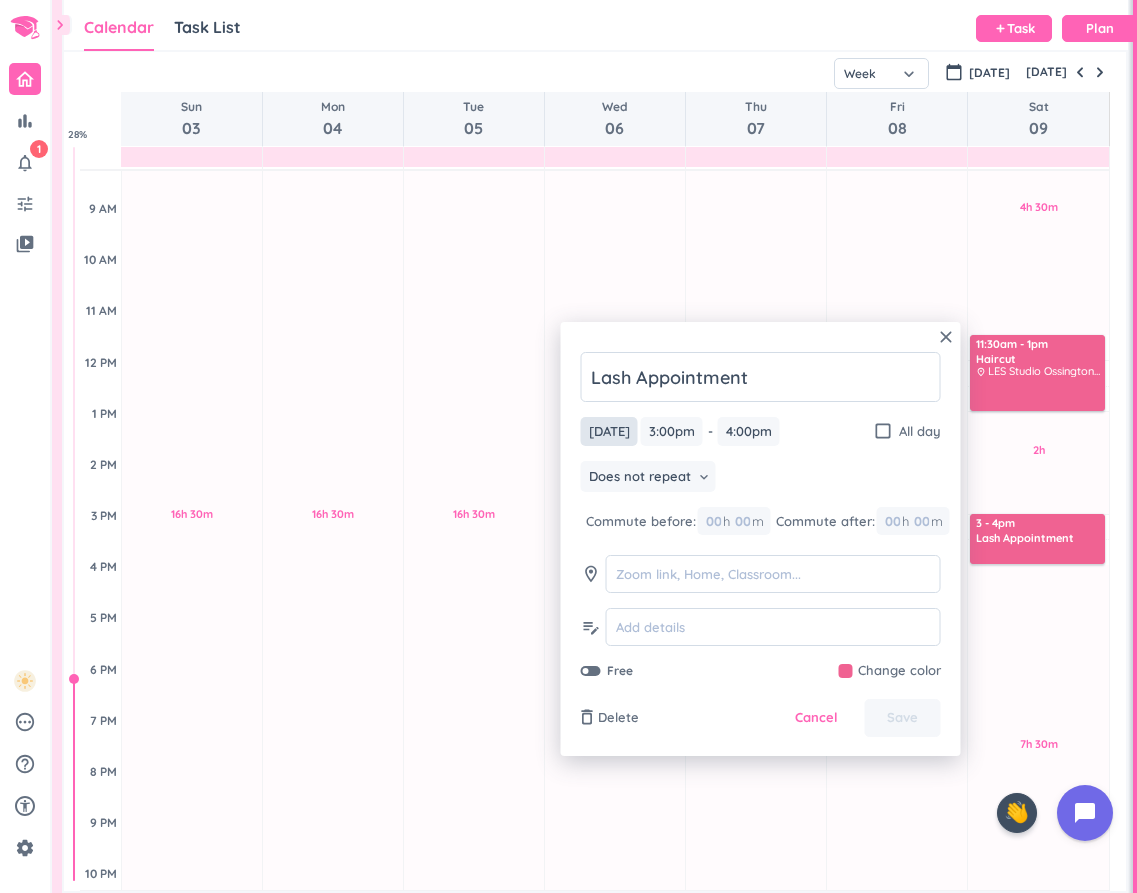 click on "[DATE]" at bounding box center [609, 431] 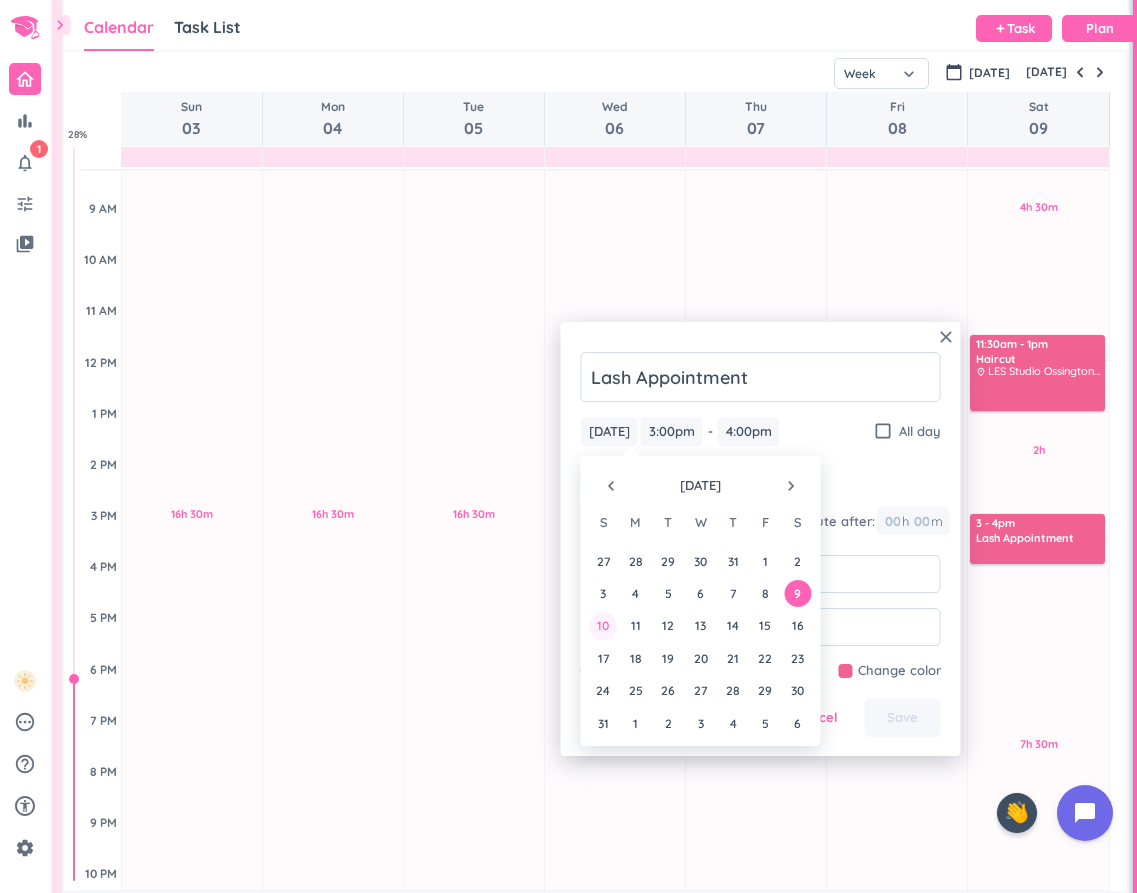 click on "10" at bounding box center (603, 625) 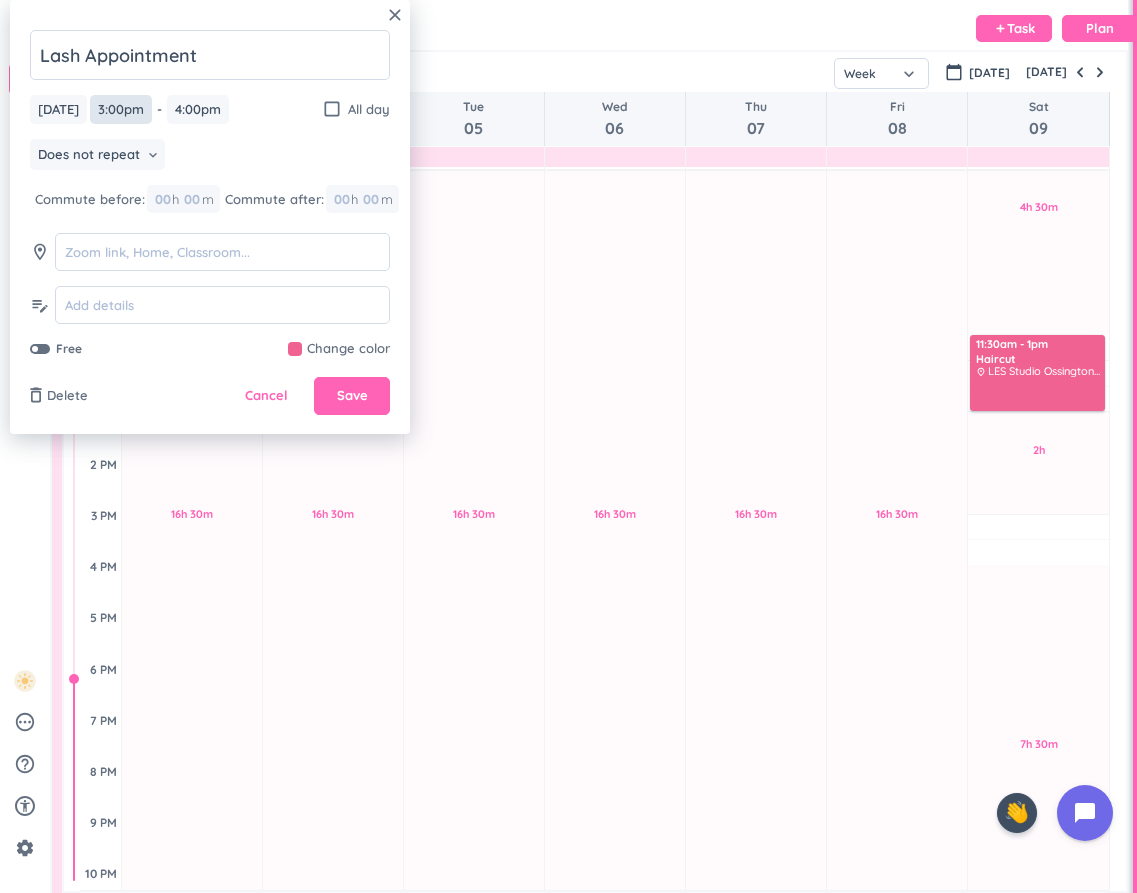 click on "3:00pm" at bounding box center (121, 109) 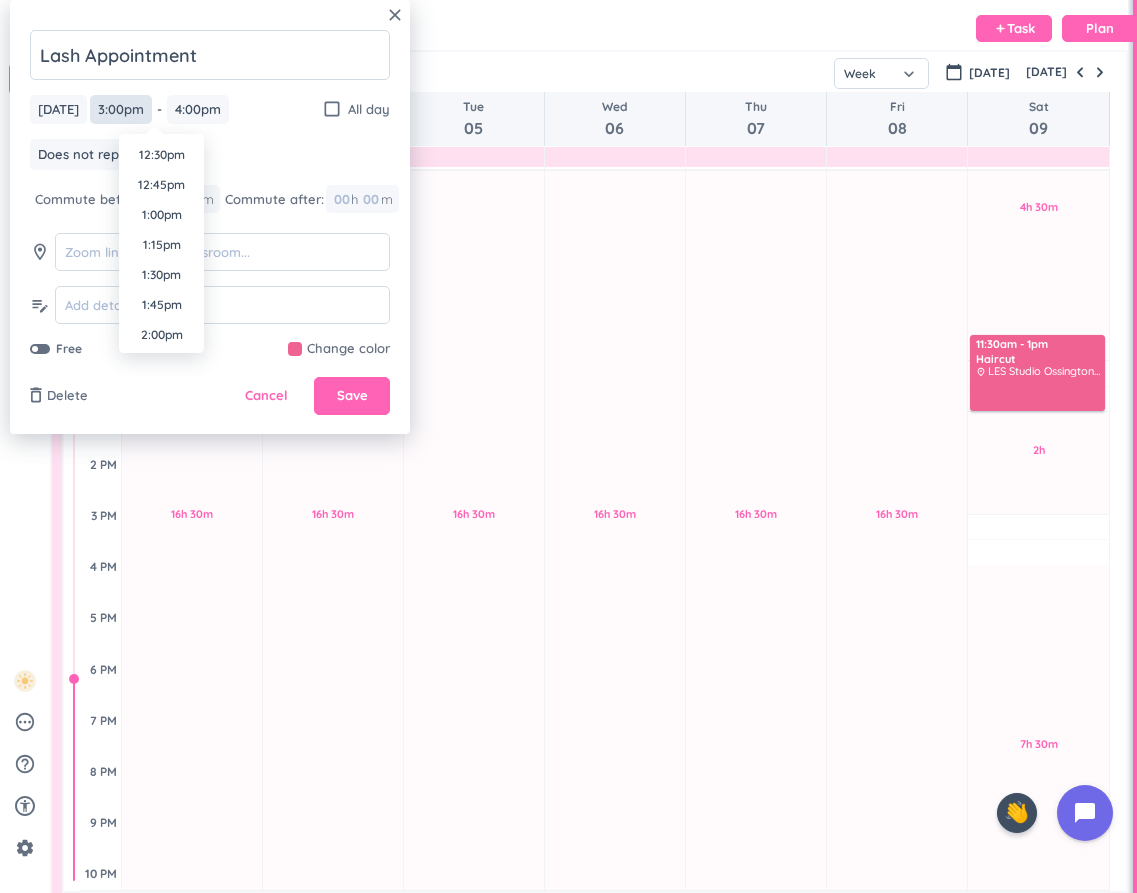 scroll, scrollTop: 1502, scrollLeft: 0, axis: vertical 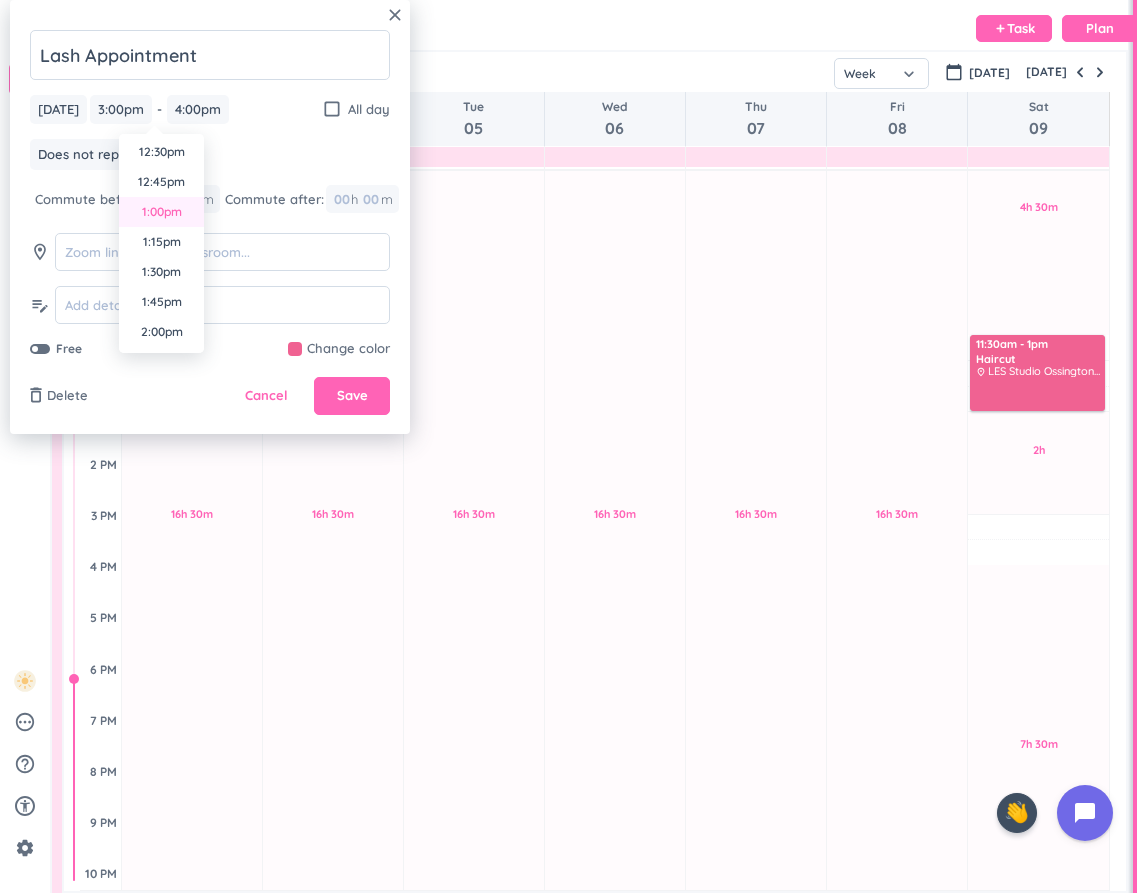 click on "1:00pm" at bounding box center (161, 212) 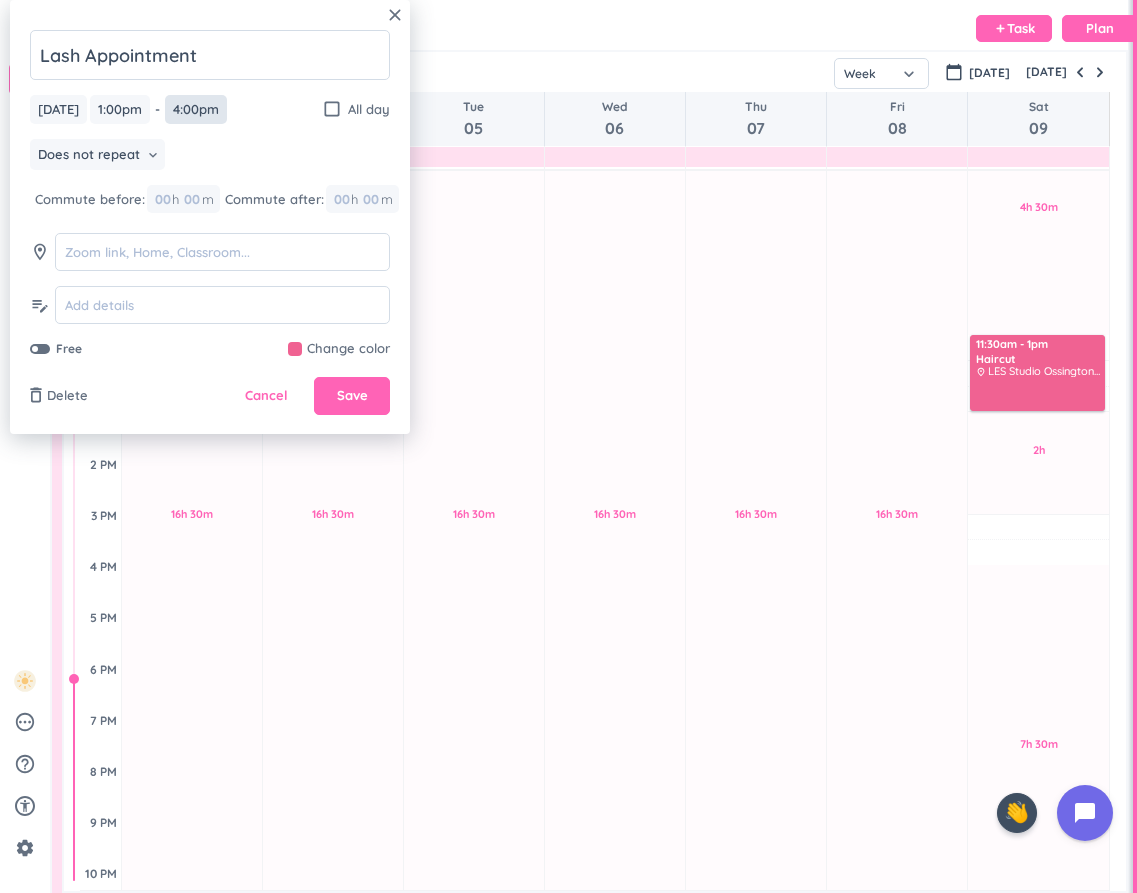 click on "4:00pm" at bounding box center [196, 109] 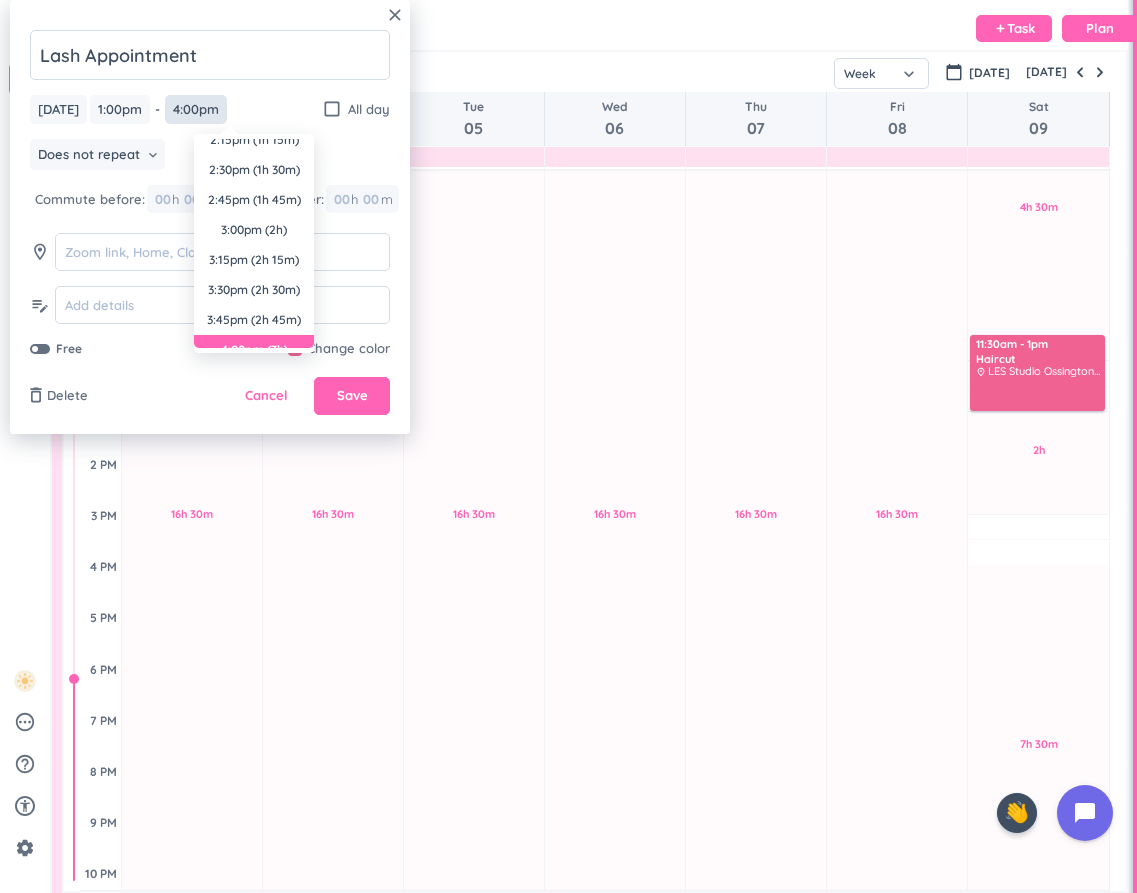 scroll, scrollTop: 0, scrollLeft: 0, axis: both 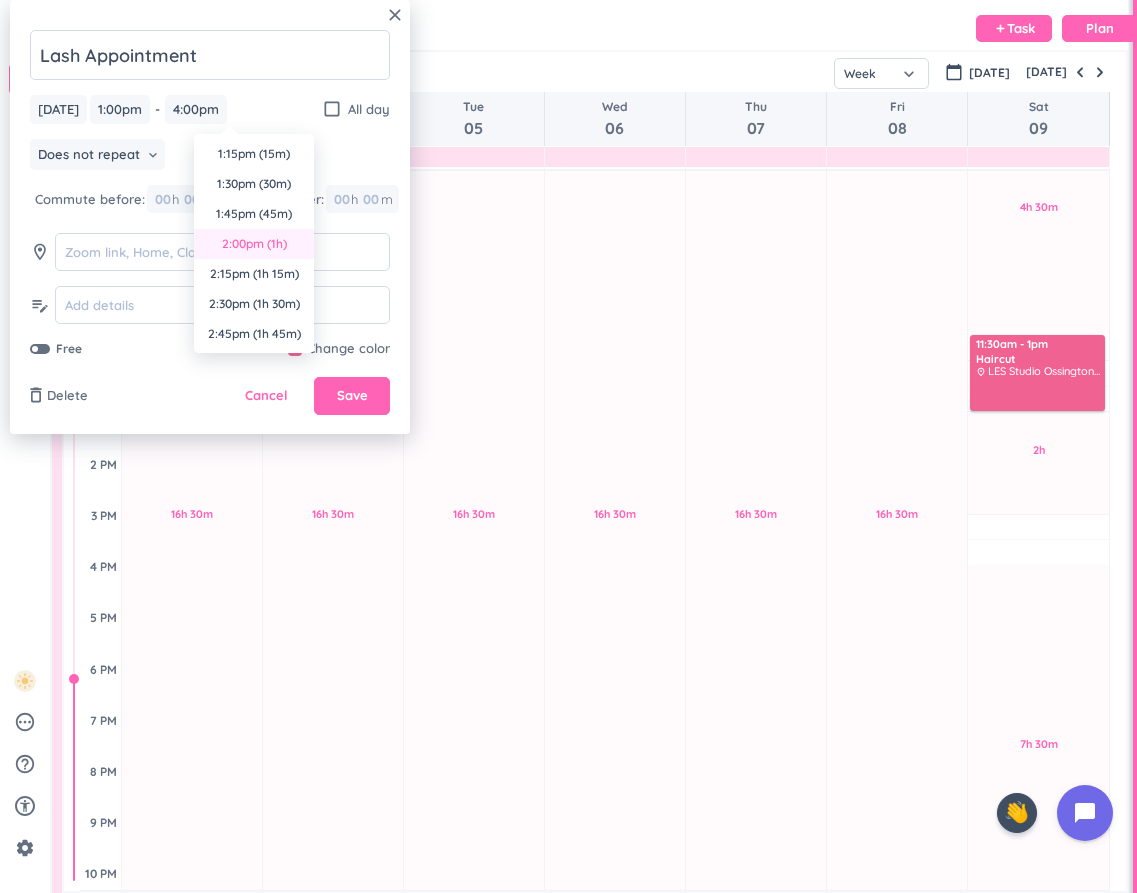 click on "2:00pm (1h)" at bounding box center [254, 244] 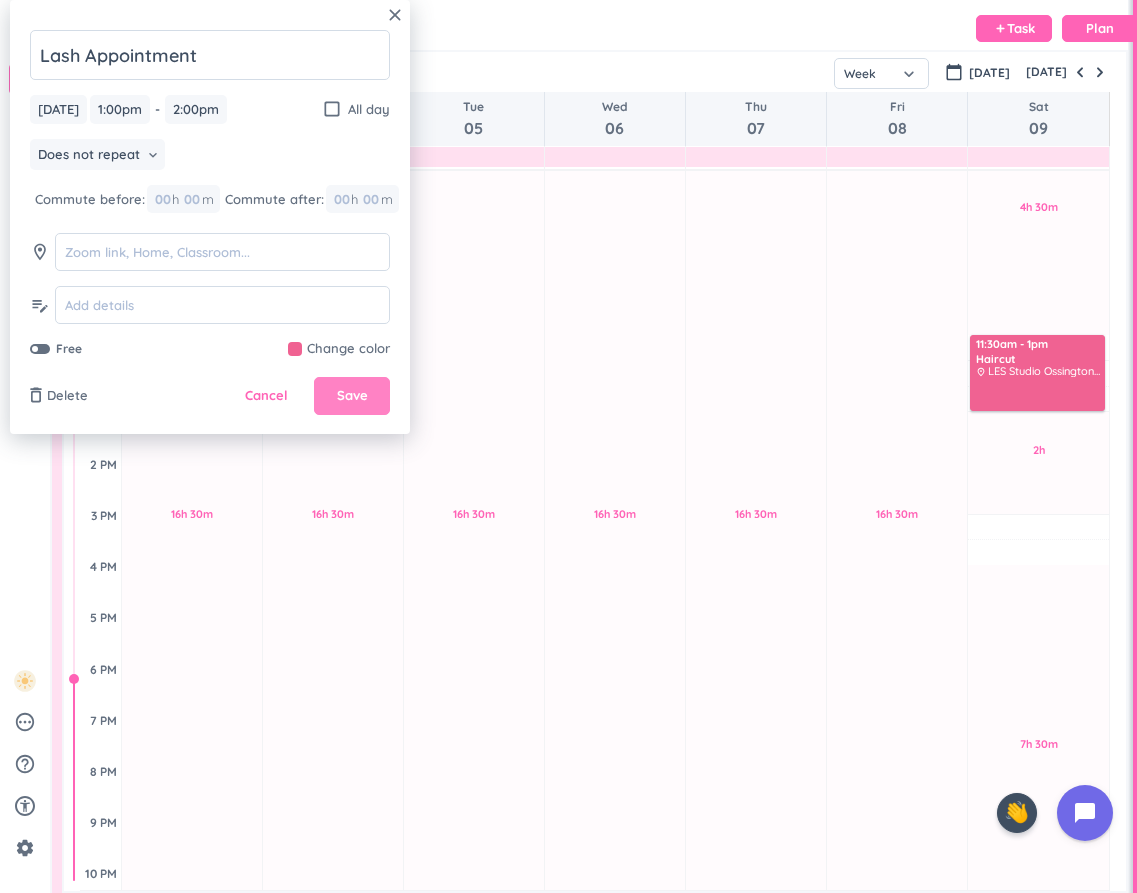 click on "Save" at bounding box center (352, 396) 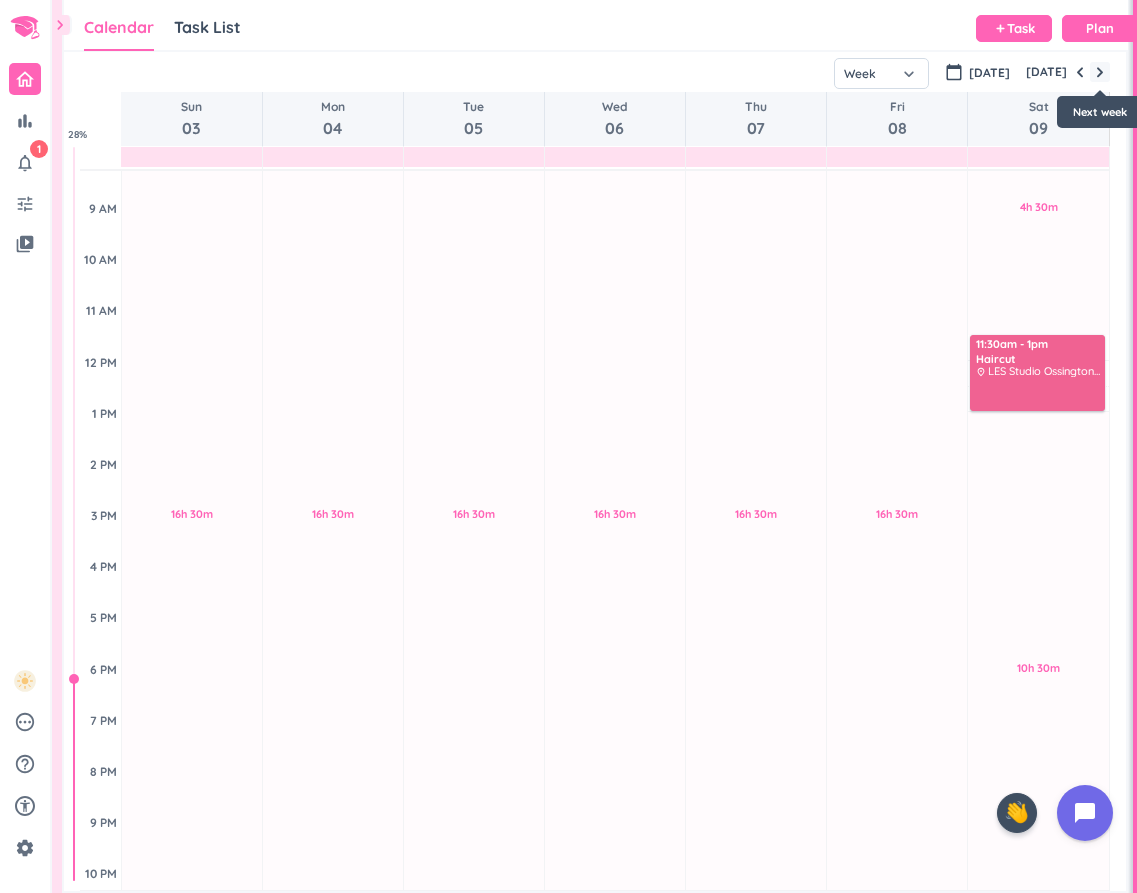 click at bounding box center [1100, 72] 